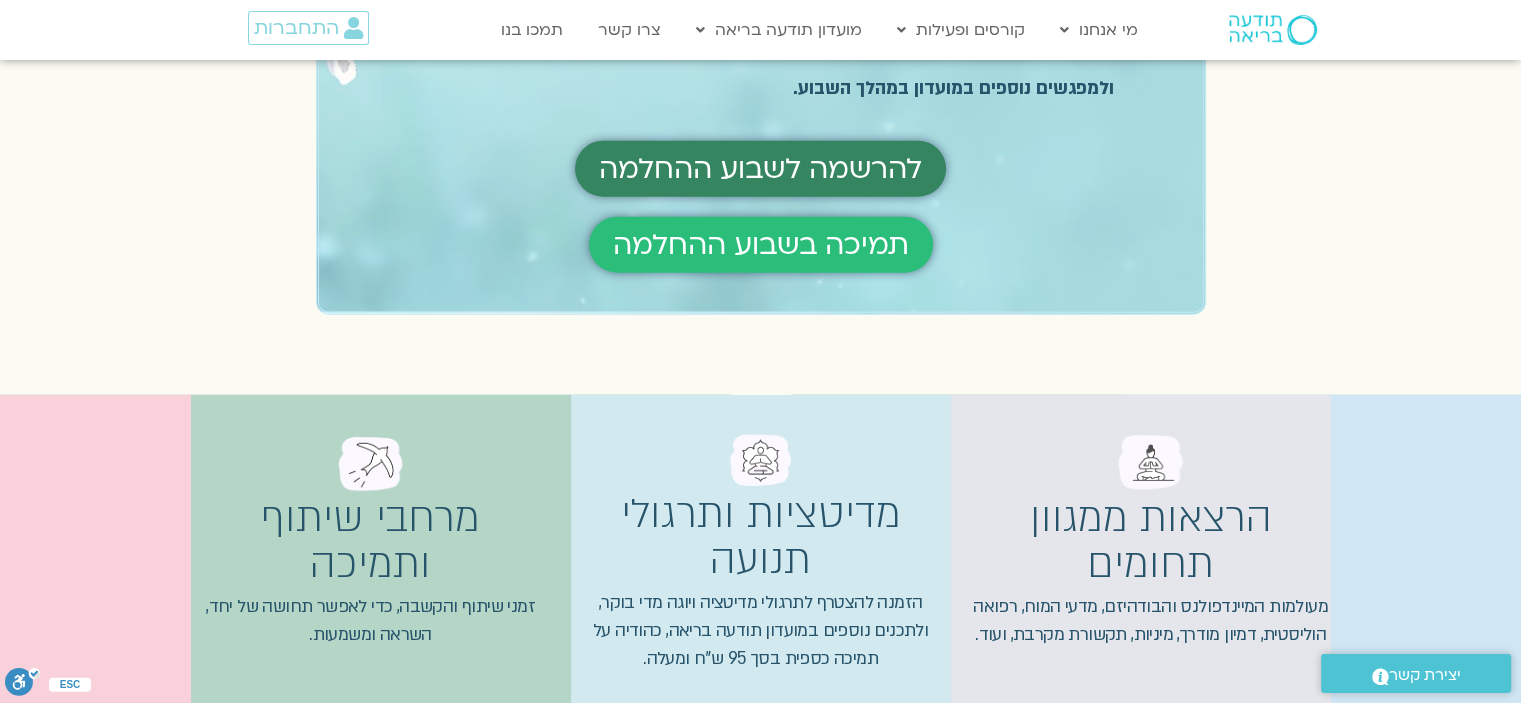scroll, scrollTop: 5092, scrollLeft: 0, axis: vertical 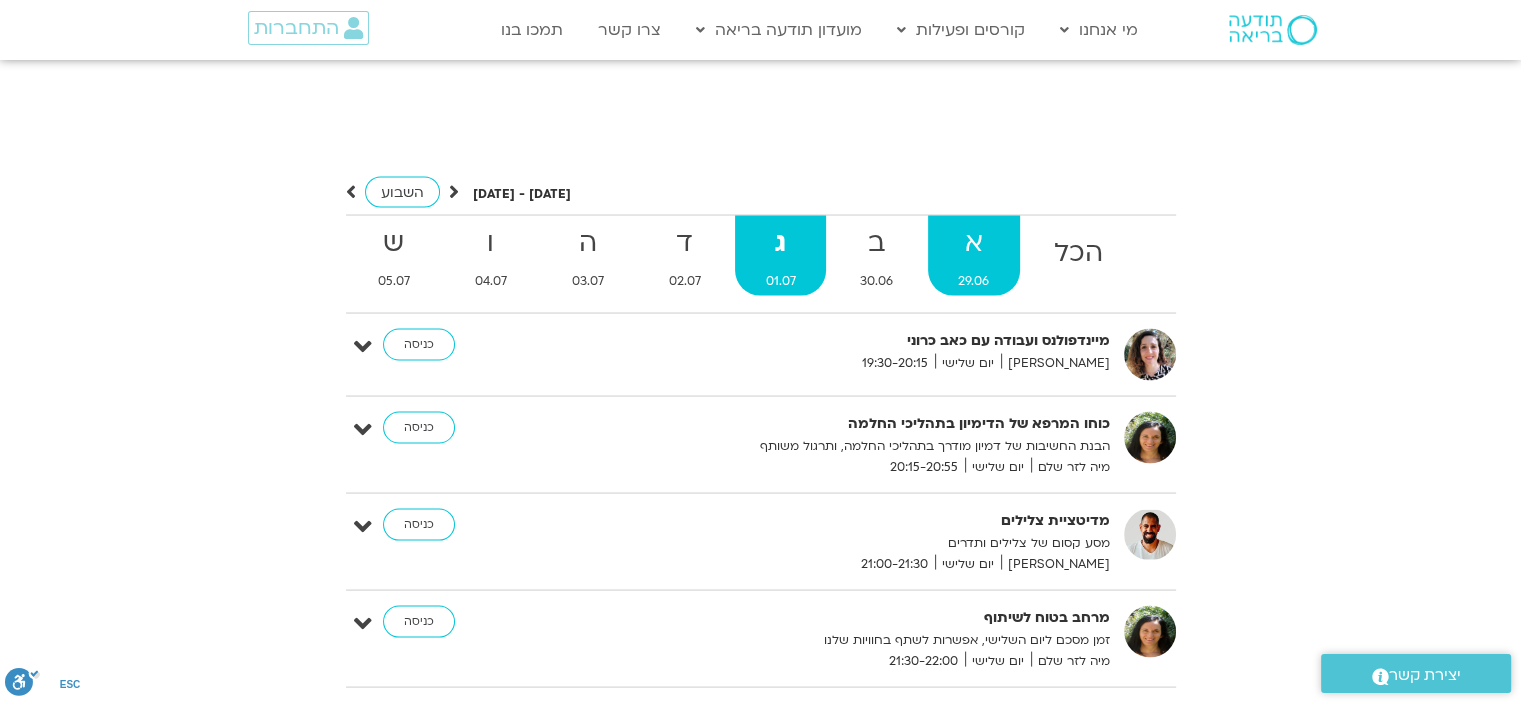click on "א" at bounding box center [974, 243] 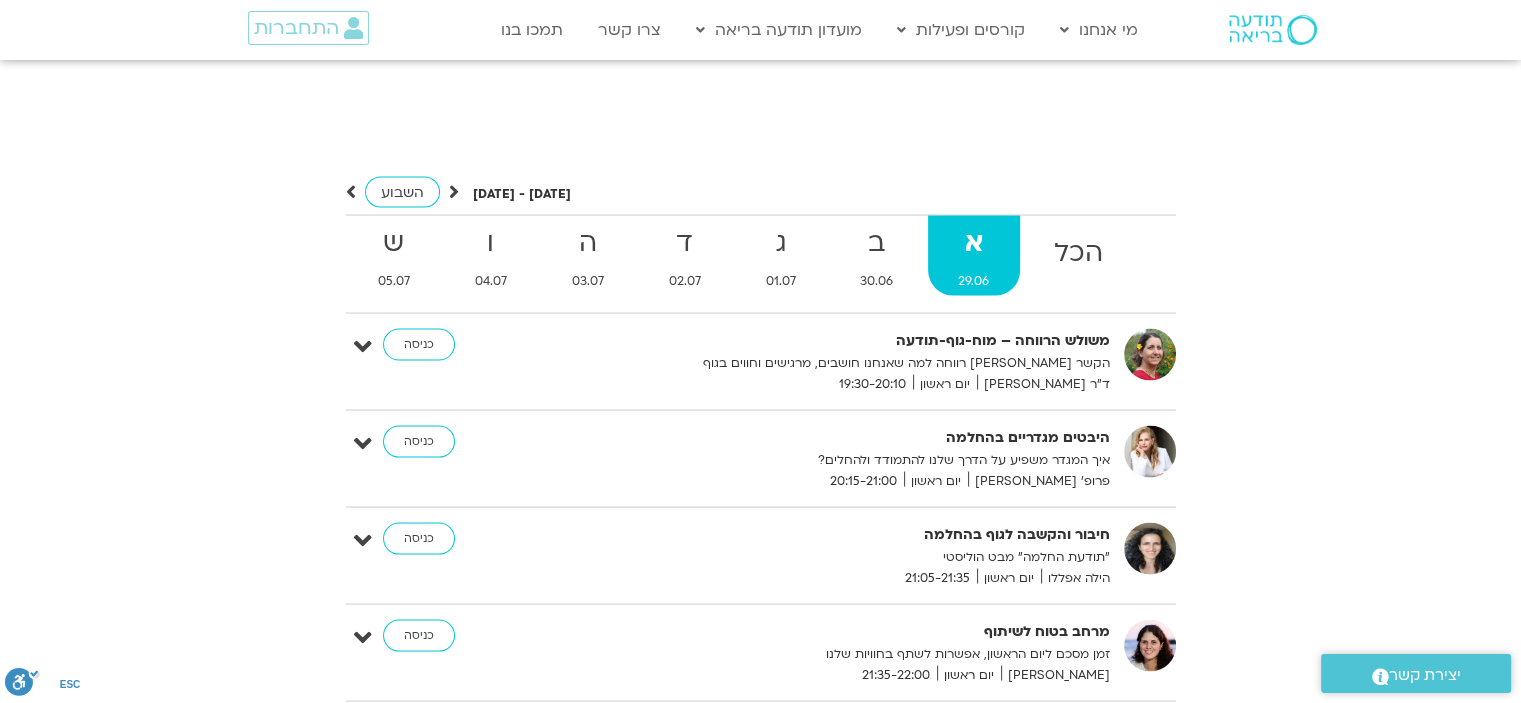 scroll, scrollTop: 15, scrollLeft: 0, axis: vertical 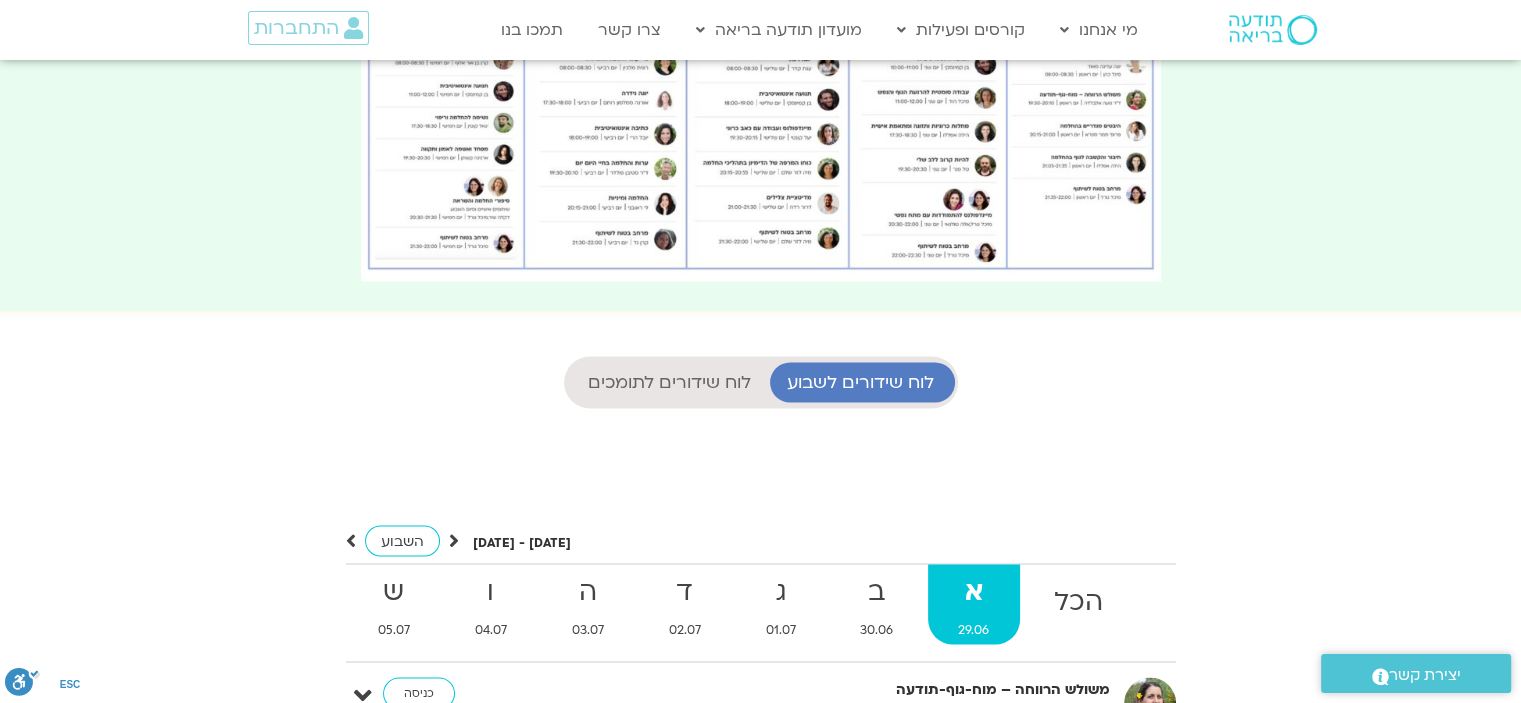 click on "לוח שידורים לתומכים" at bounding box center [669, 382] 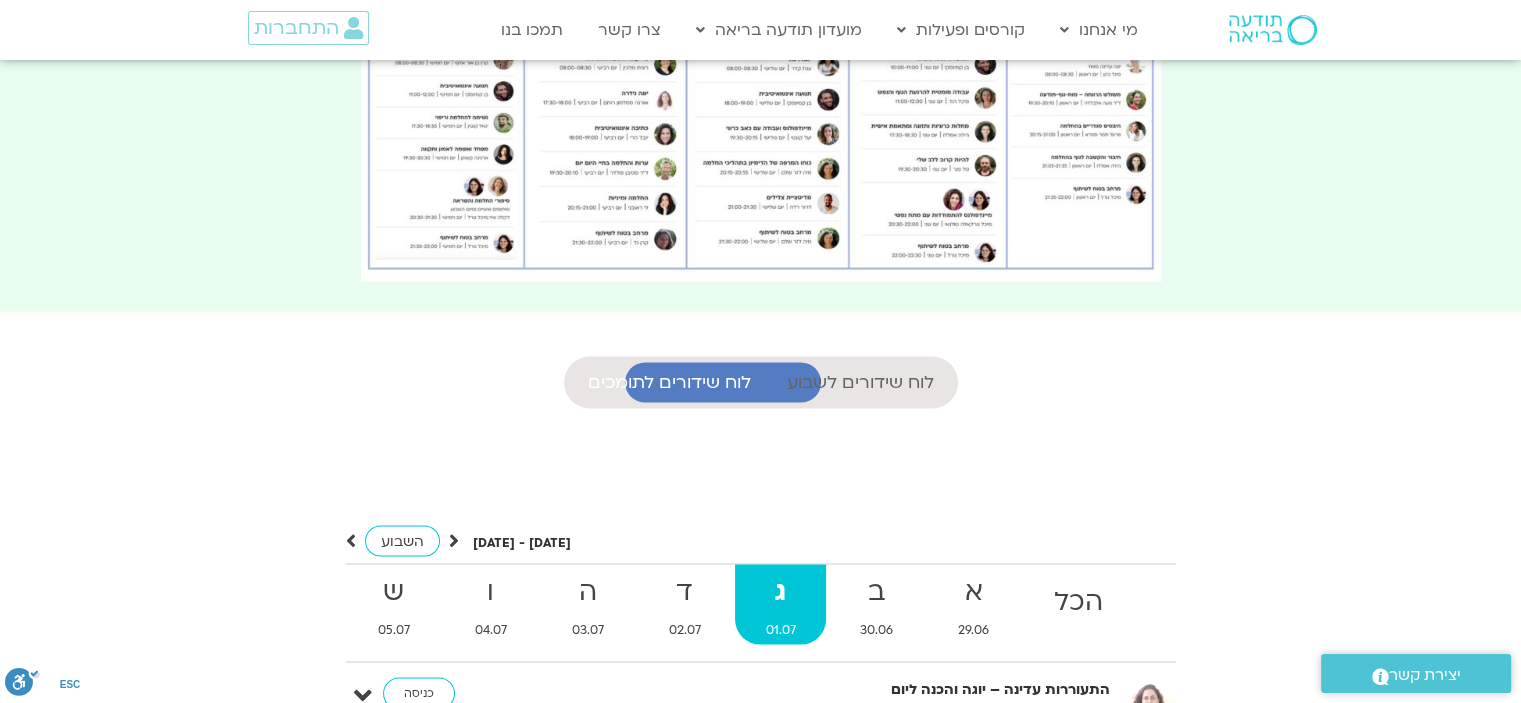 scroll, scrollTop: 16, scrollLeft: 0, axis: vertical 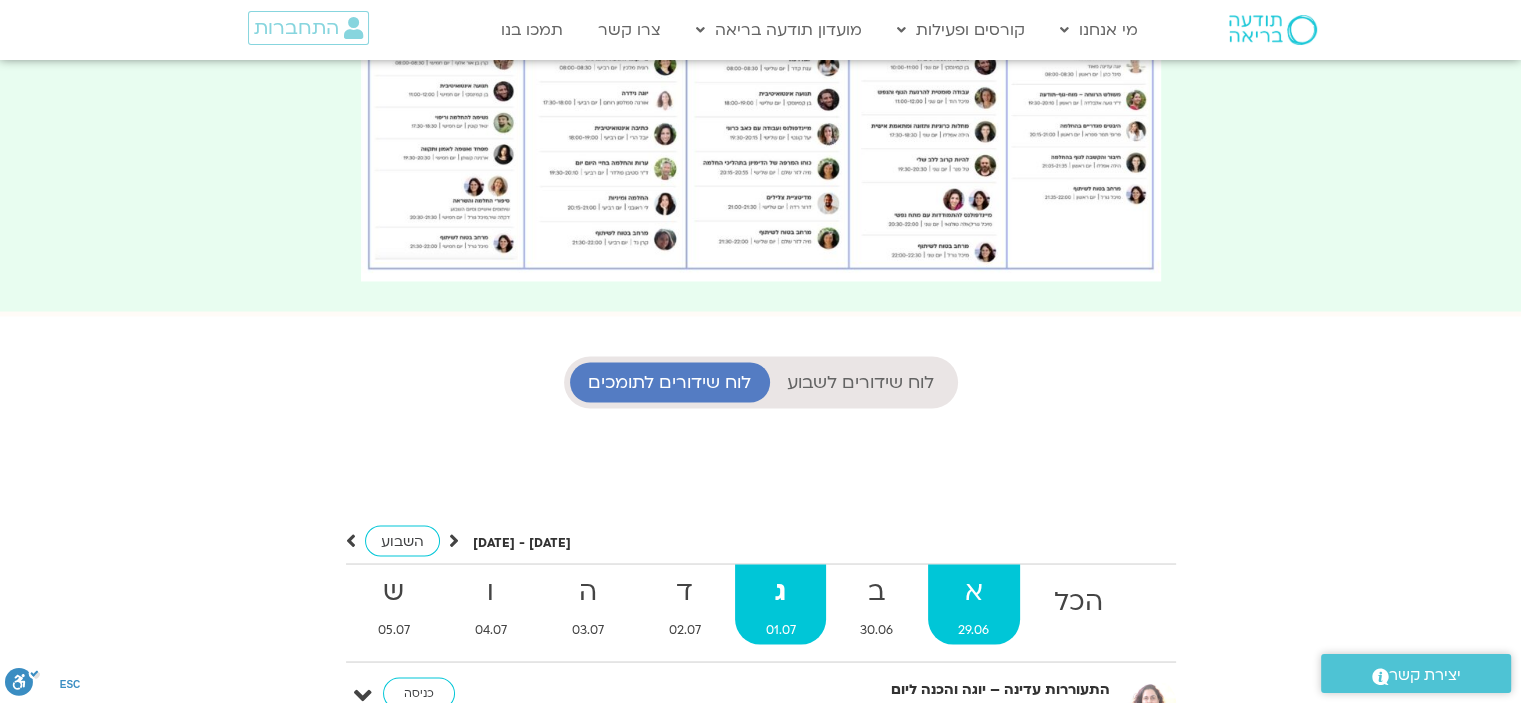 click on "א" at bounding box center [974, 591] 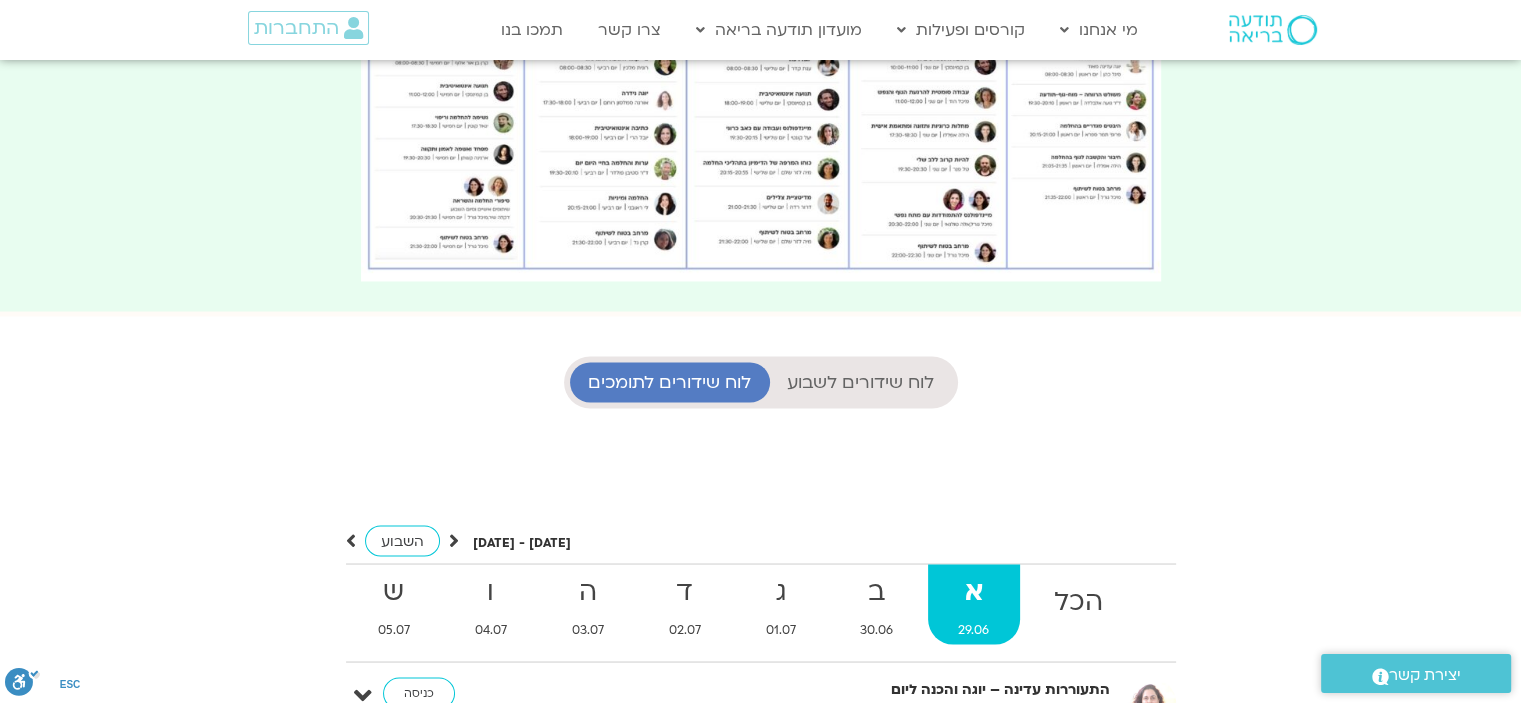 scroll, scrollTop: 1058, scrollLeft: 0, axis: vertical 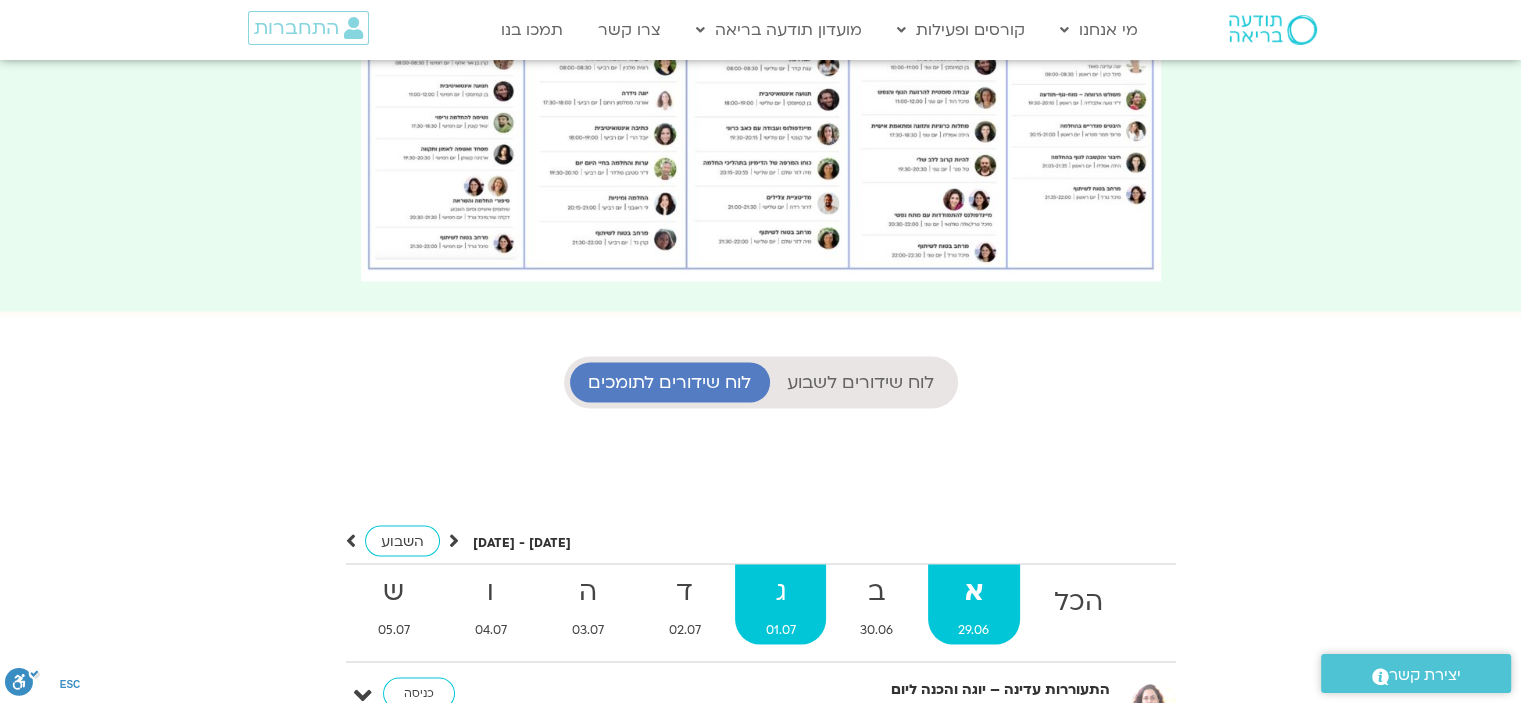 click on "ג" at bounding box center (780, 591) 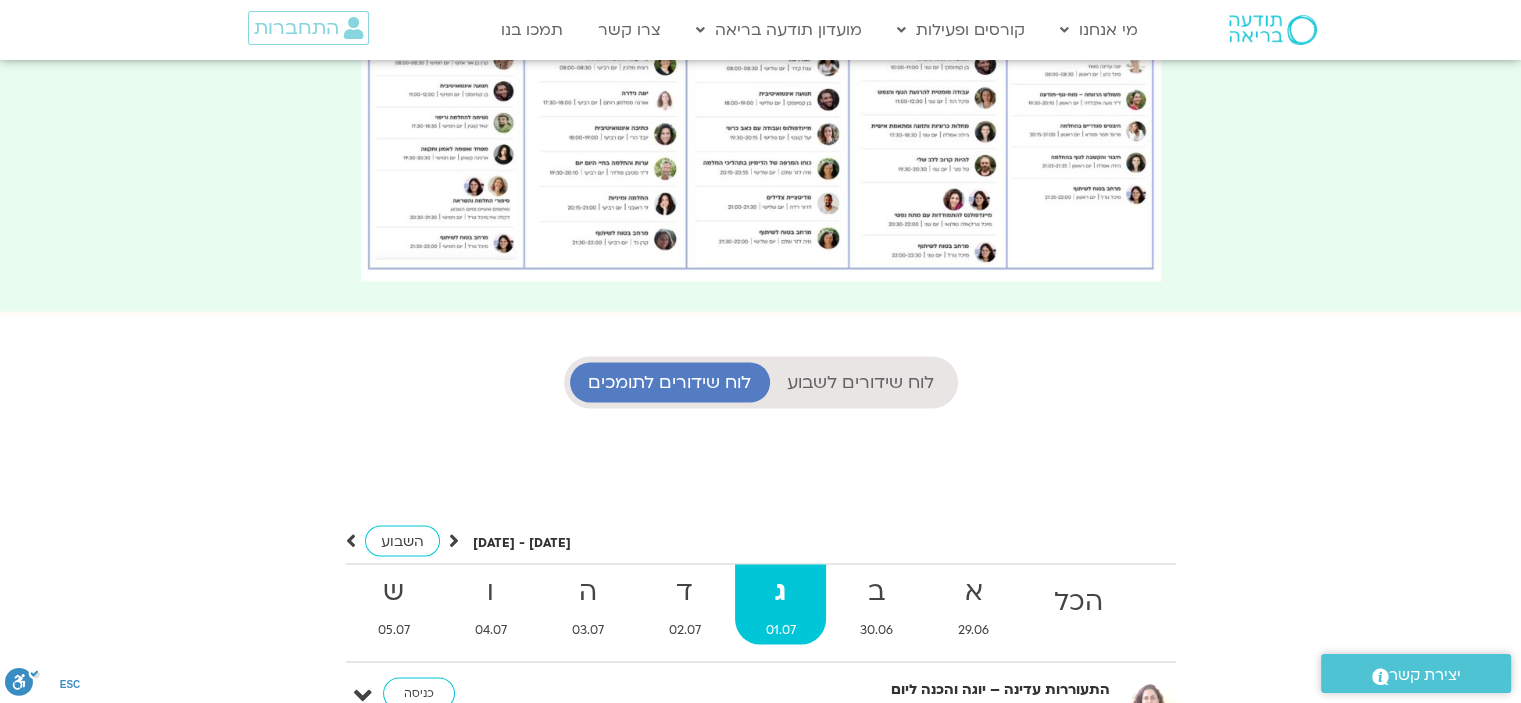 scroll, scrollTop: 16, scrollLeft: 0, axis: vertical 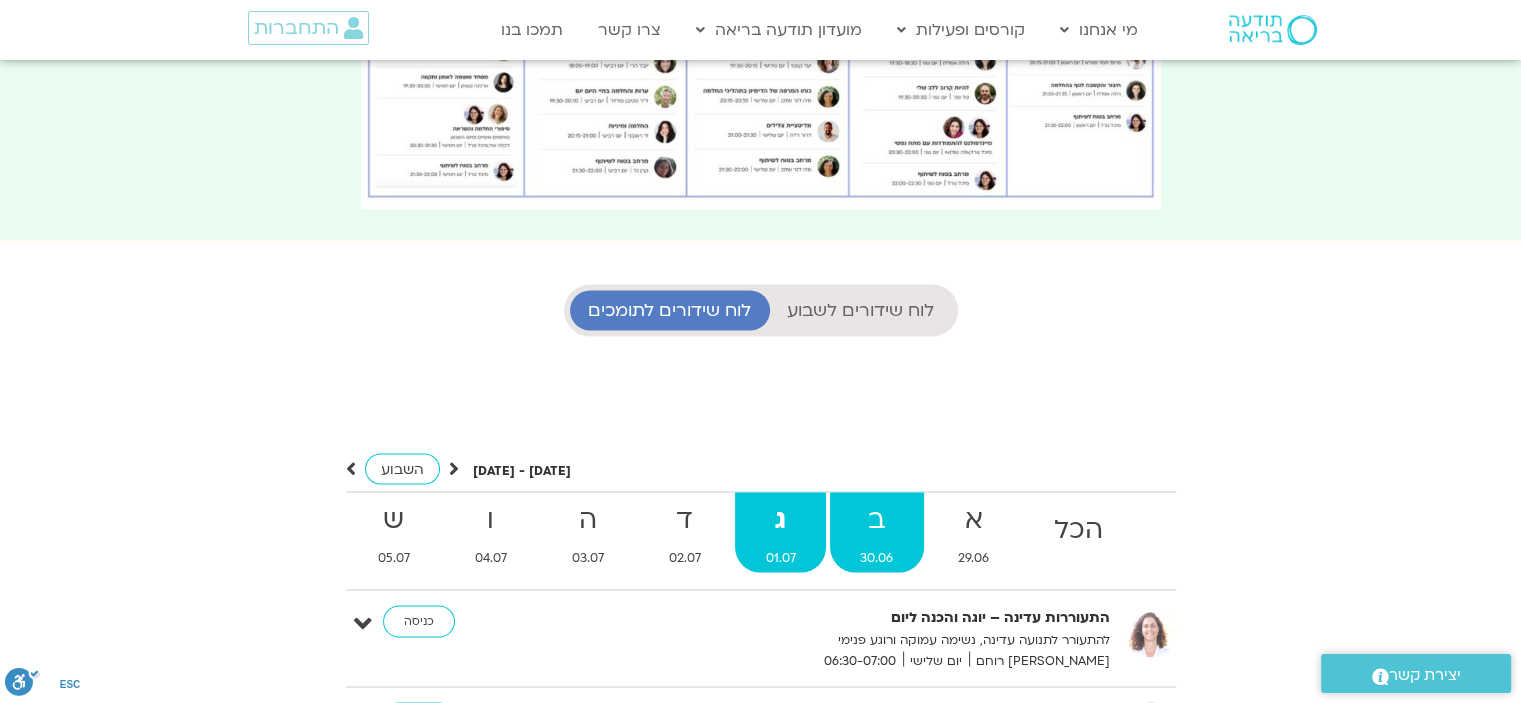 click on "ב" at bounding box center (877, 519) 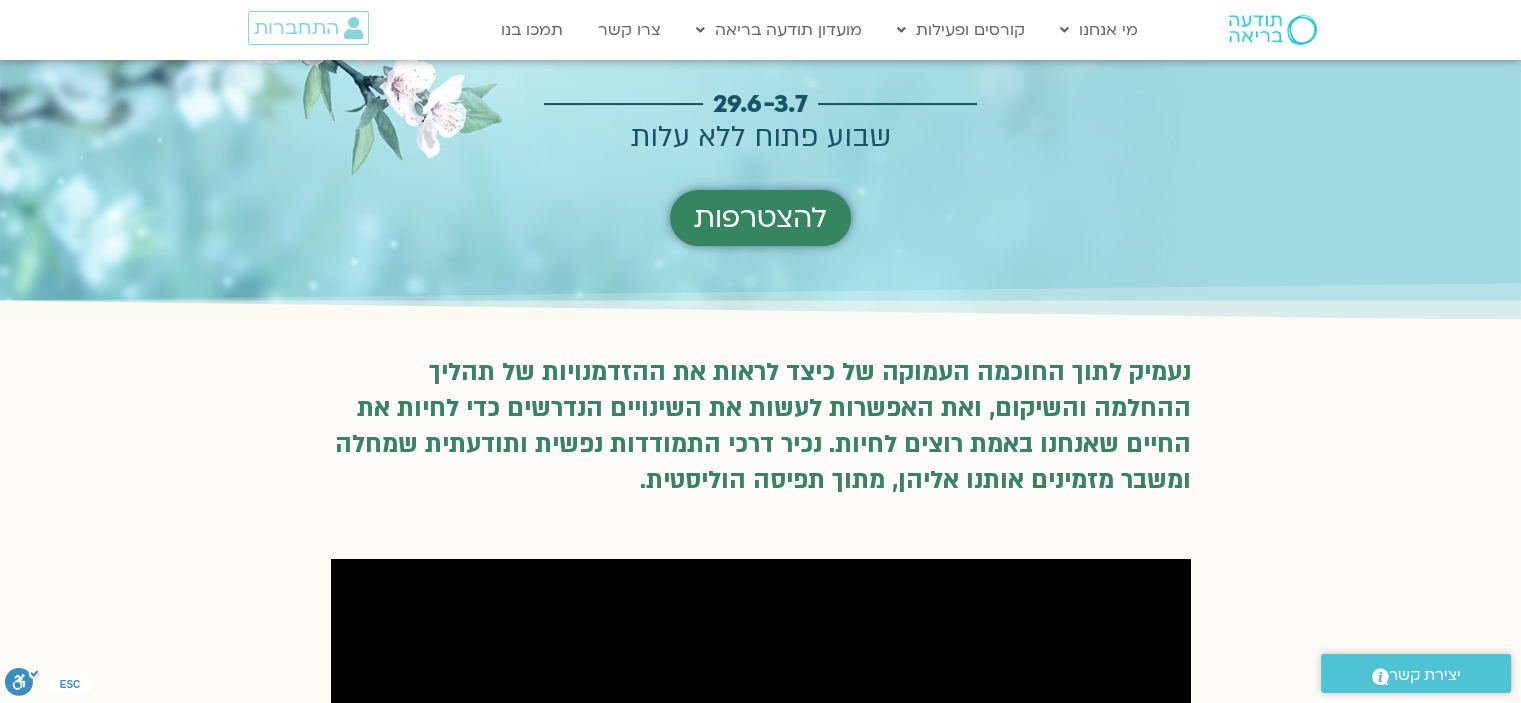 scroll, scrollTop: 0, scrollLeft: 0, axis: both 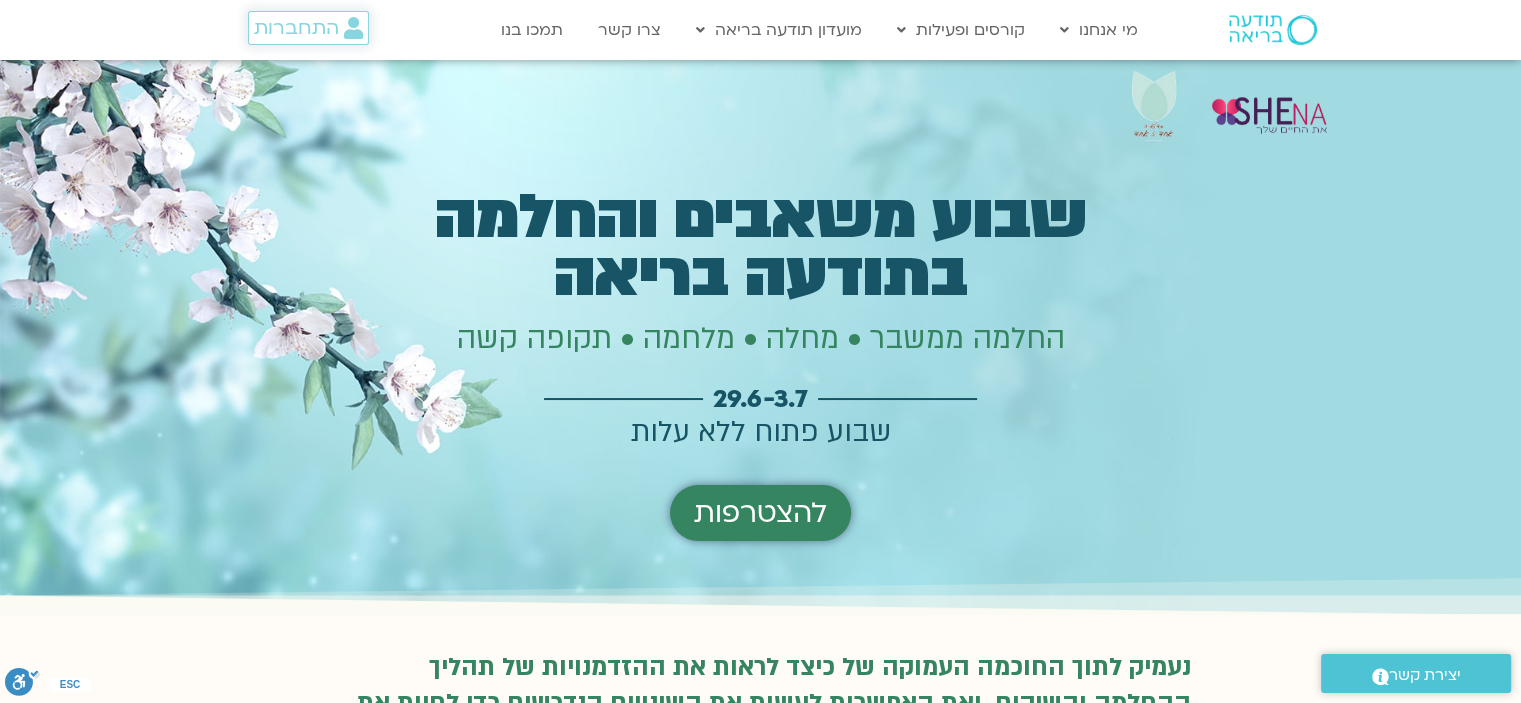 click on "התחברות" at bounding box center [296, 28] 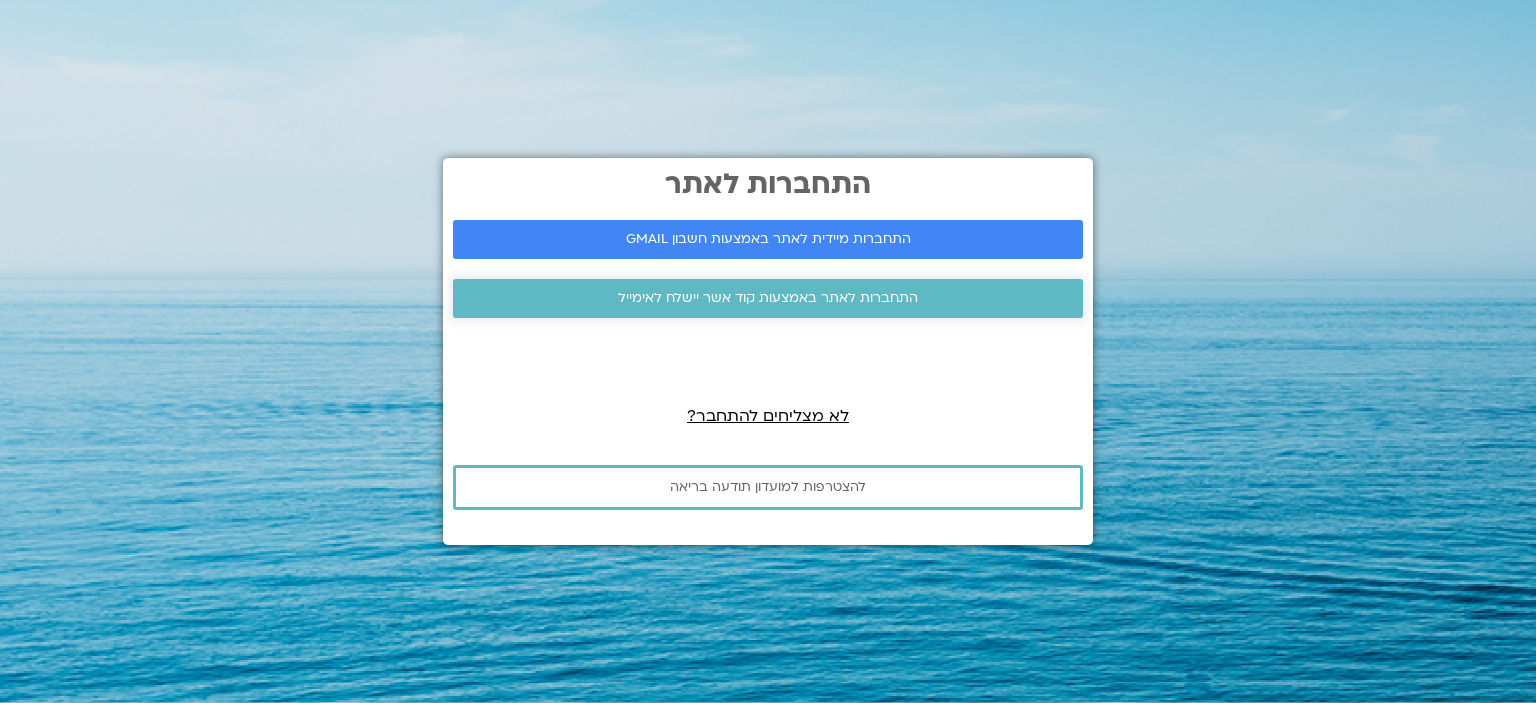 scroll, scrollTop: 0, scrollLeft: 0, axis: both 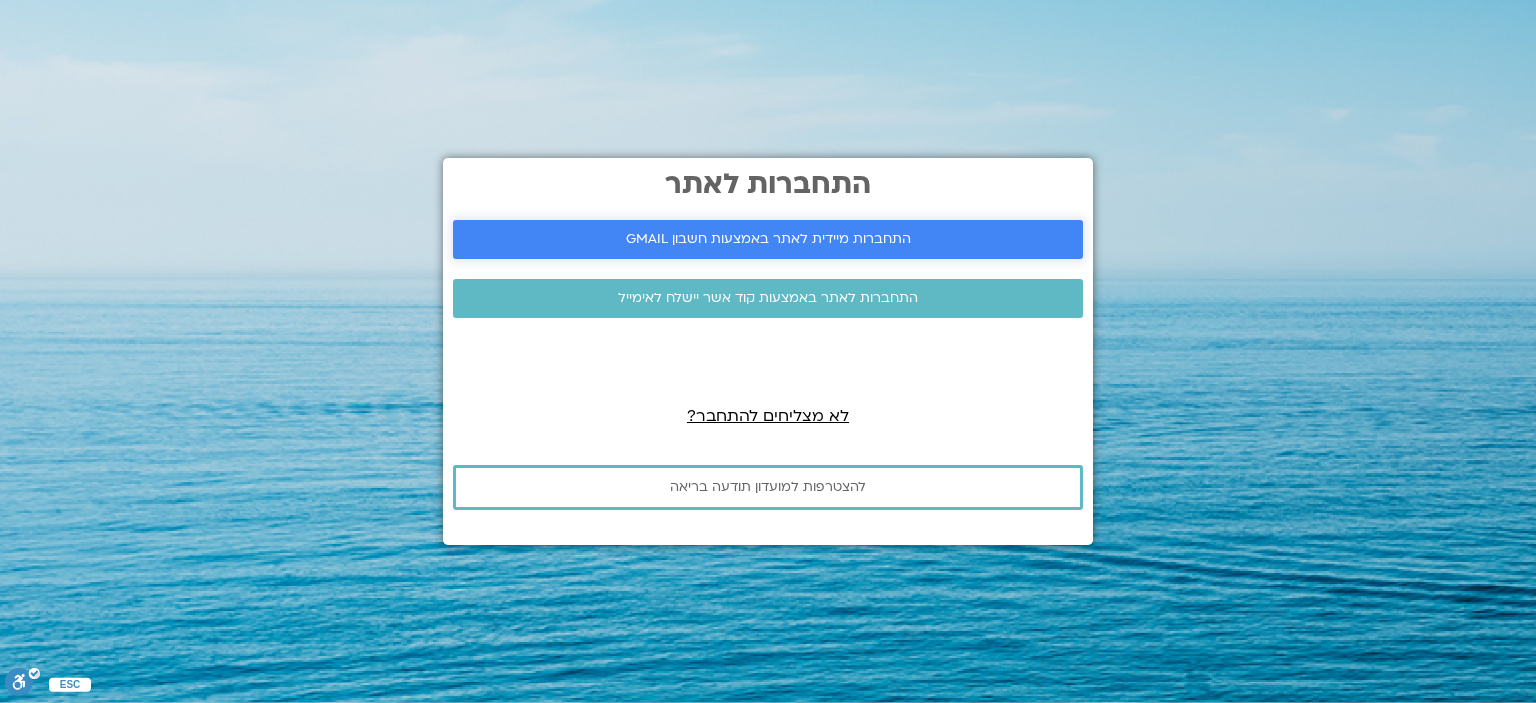 click on "התחברות מיידית לאתר באמצעות חשבון GMAIL" at bounding box center [768, 239] 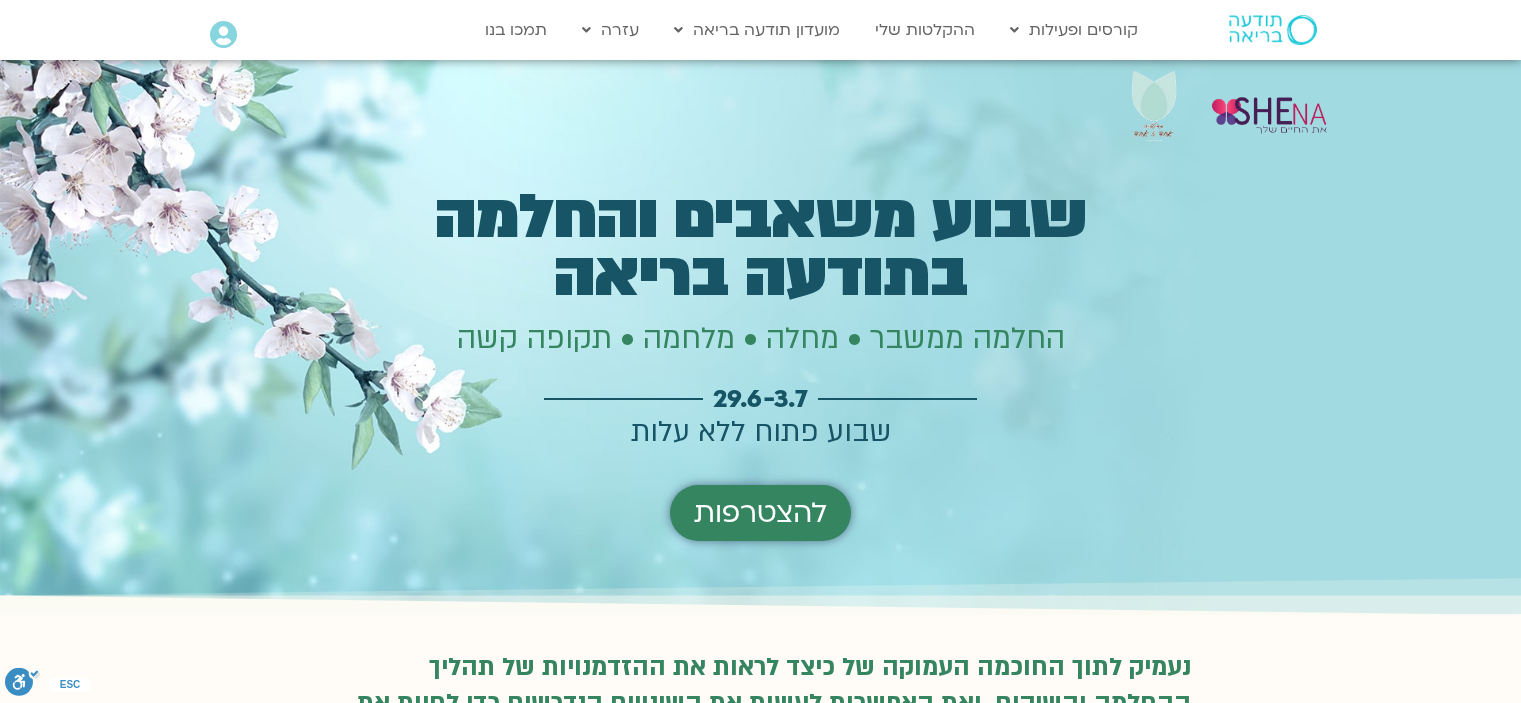 scroll, scrollTop: 0, scrollLeft: 0, axis: both 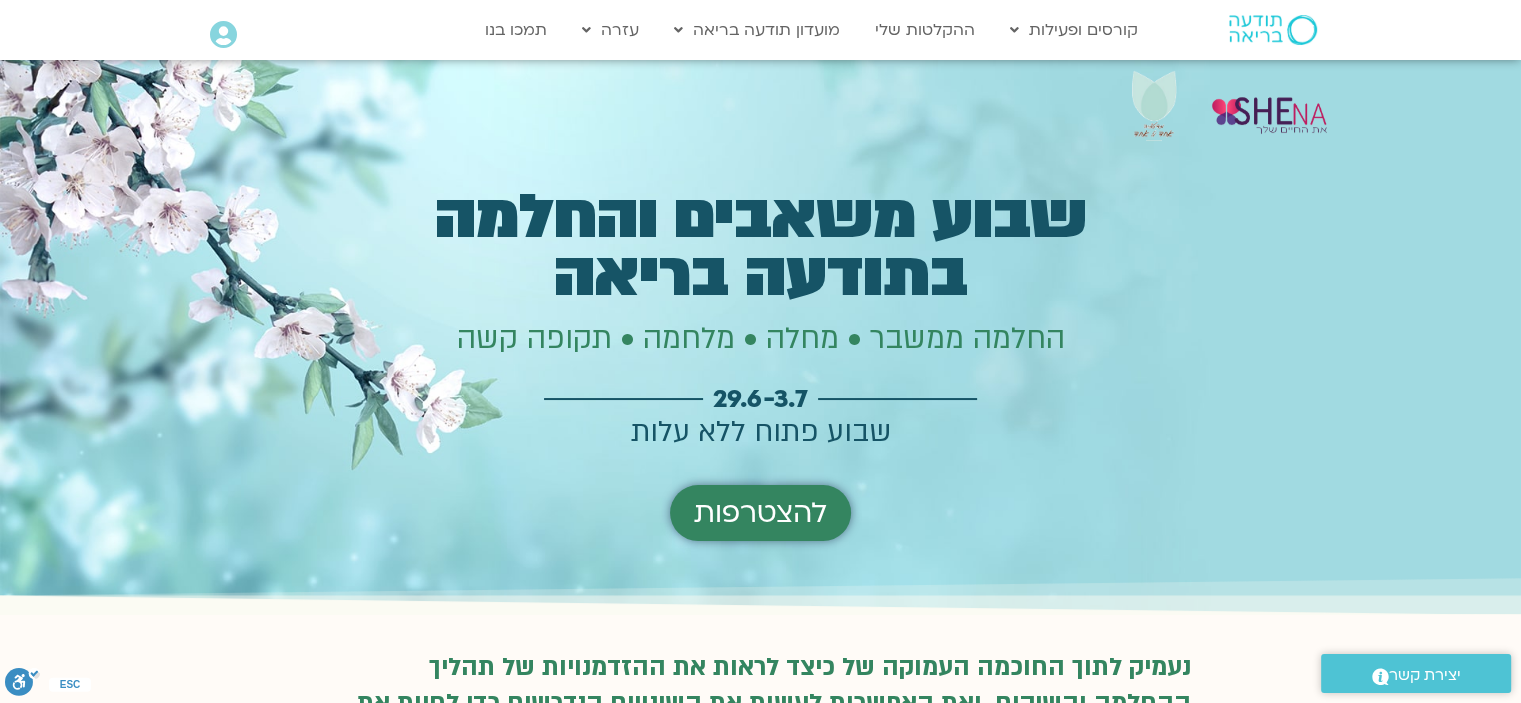 click at bounding box center (223, 35) 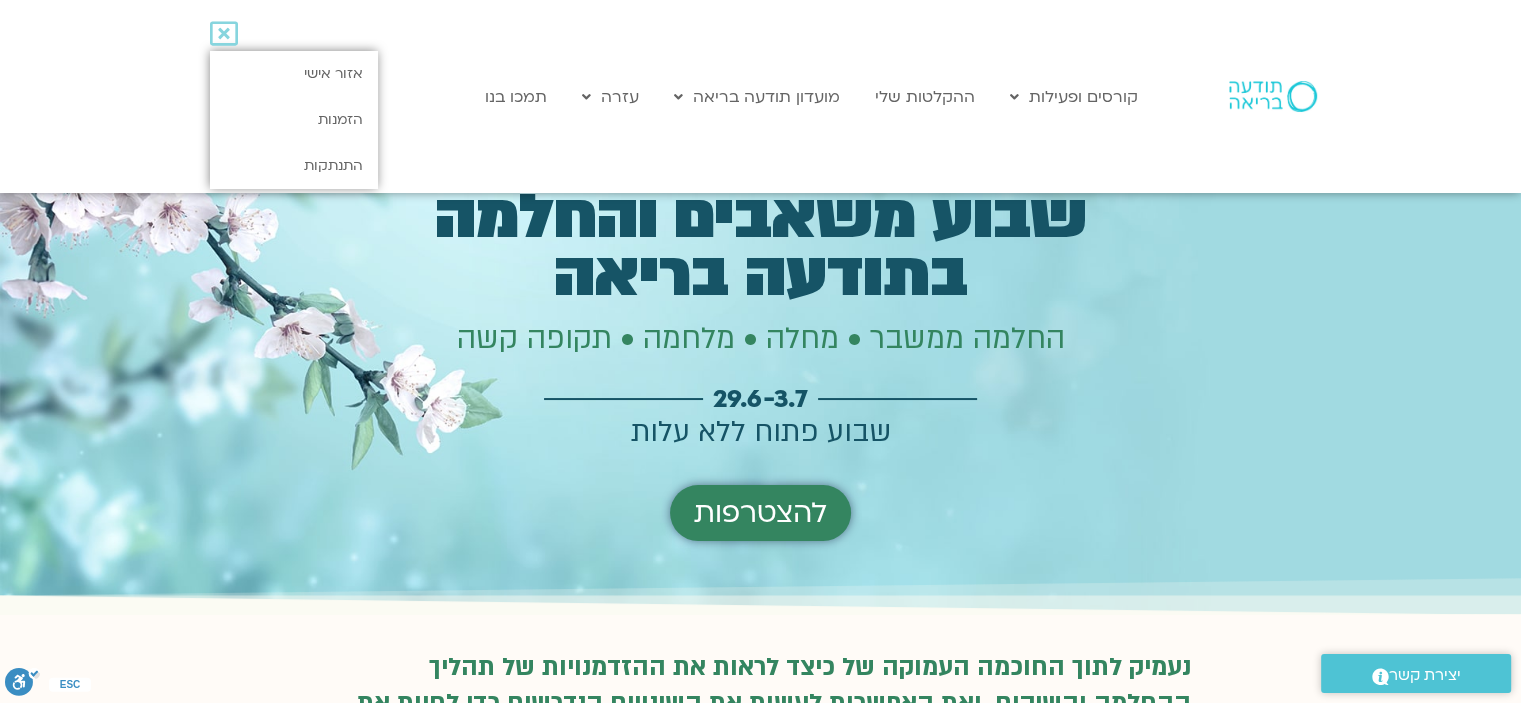 click at bounding box center [224, 34] 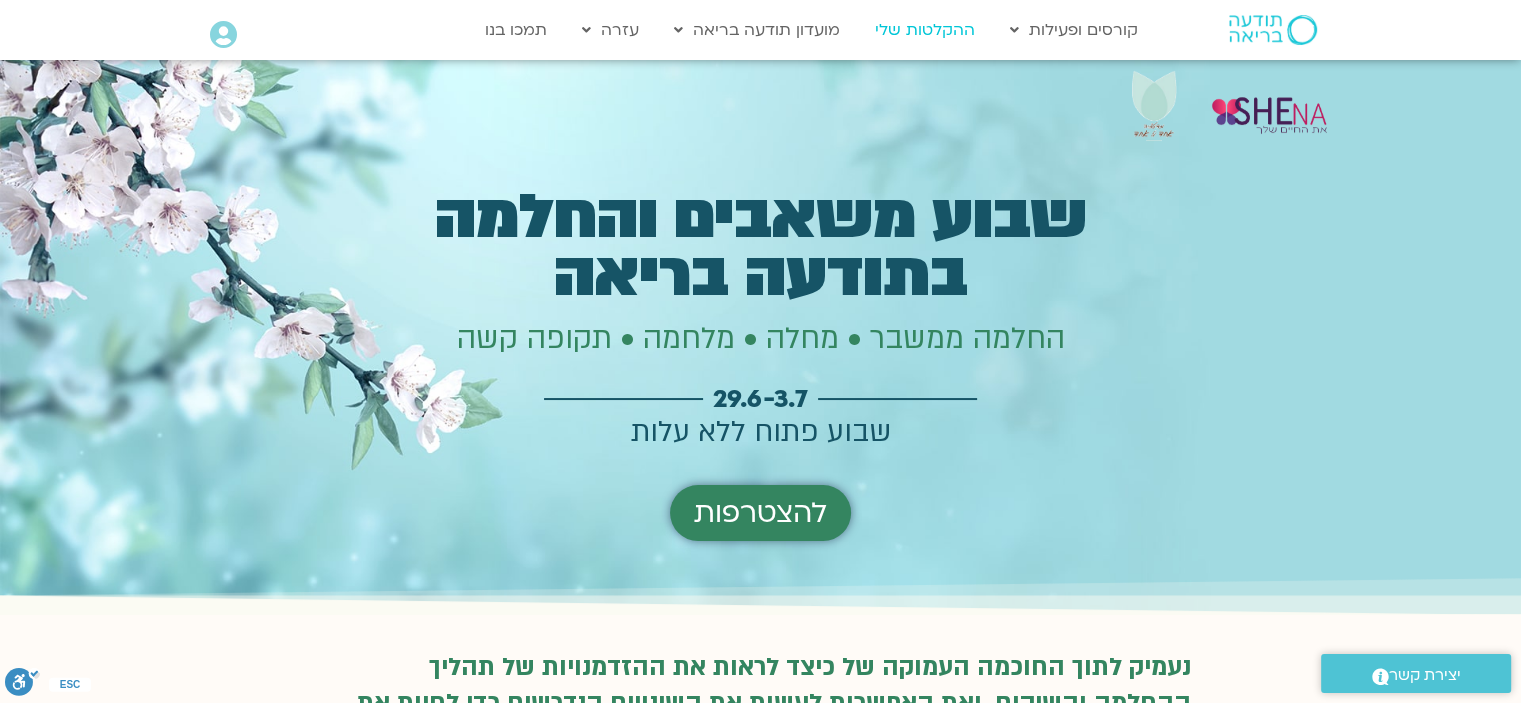 click on "ההקלטות שלי" at bounding box center (925, 30) 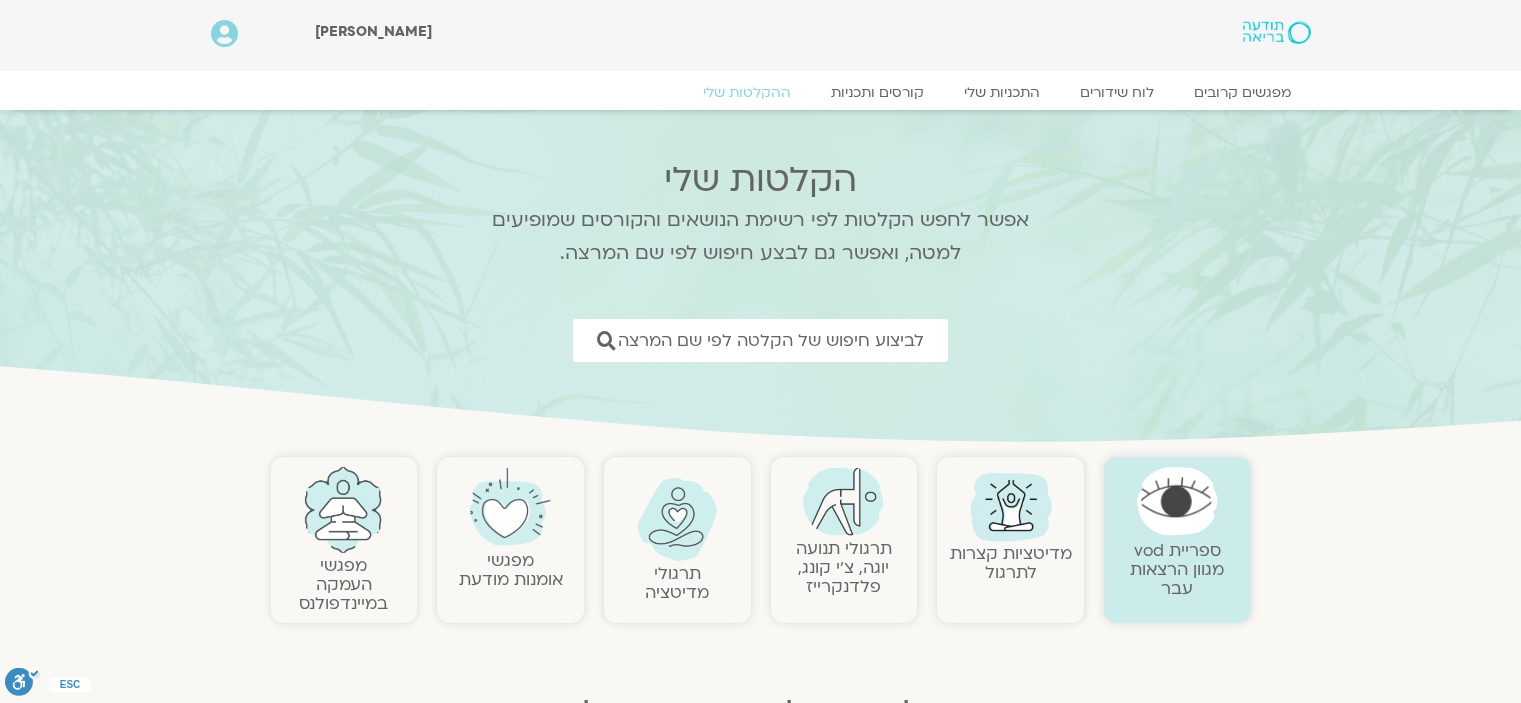 scroll, scrollTop: 0, scrollLeft: 0, axis: both 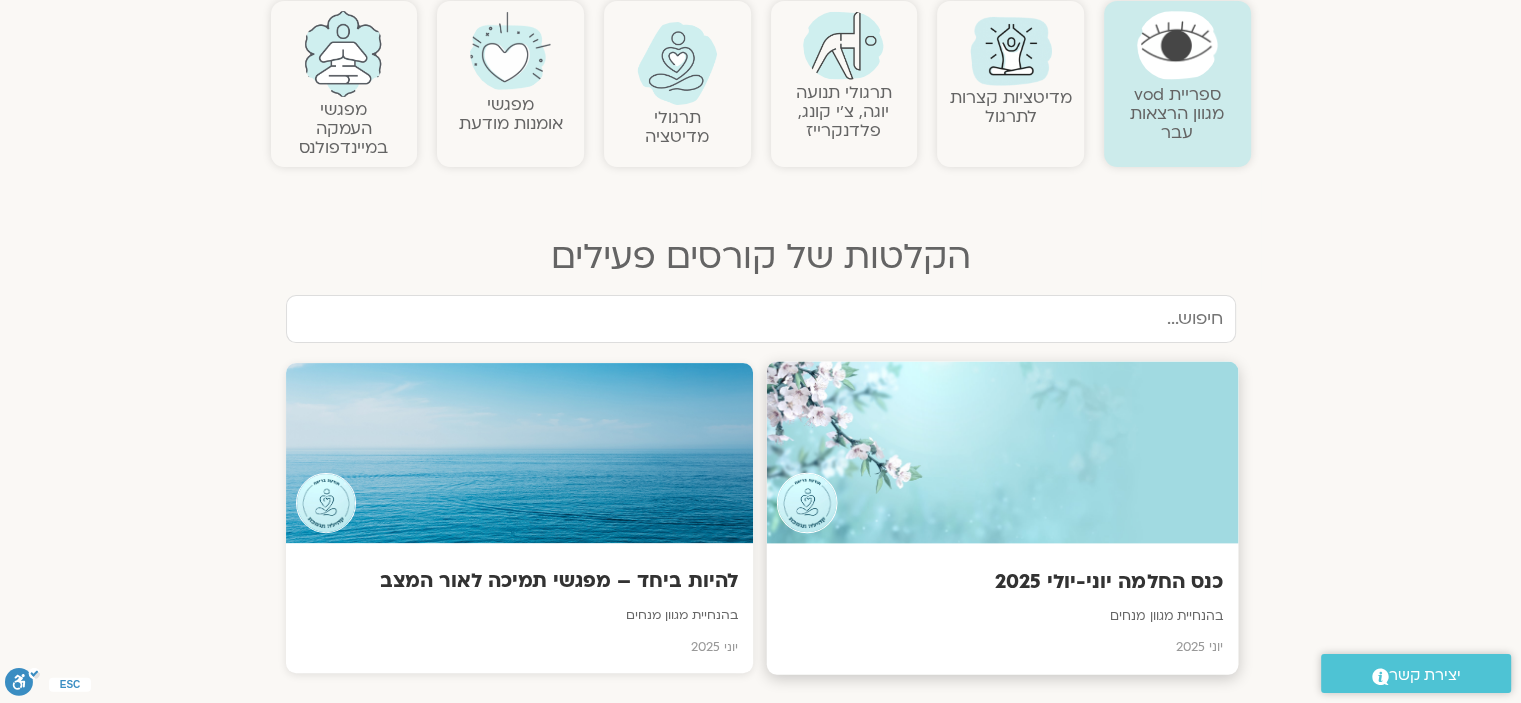 click at bounding box center (1002, 452) 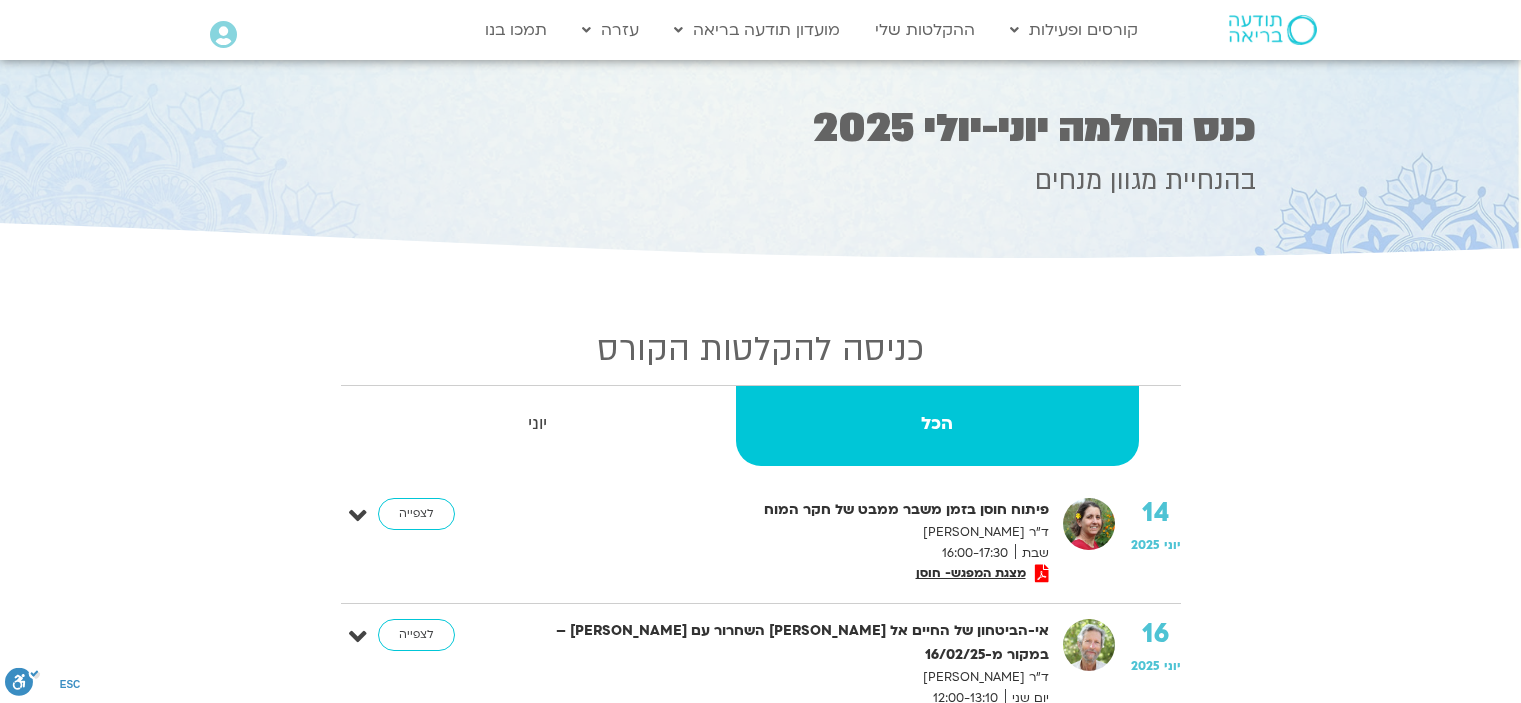 scroll, scrollTop: 0, scrollLeft: 0, axis: both 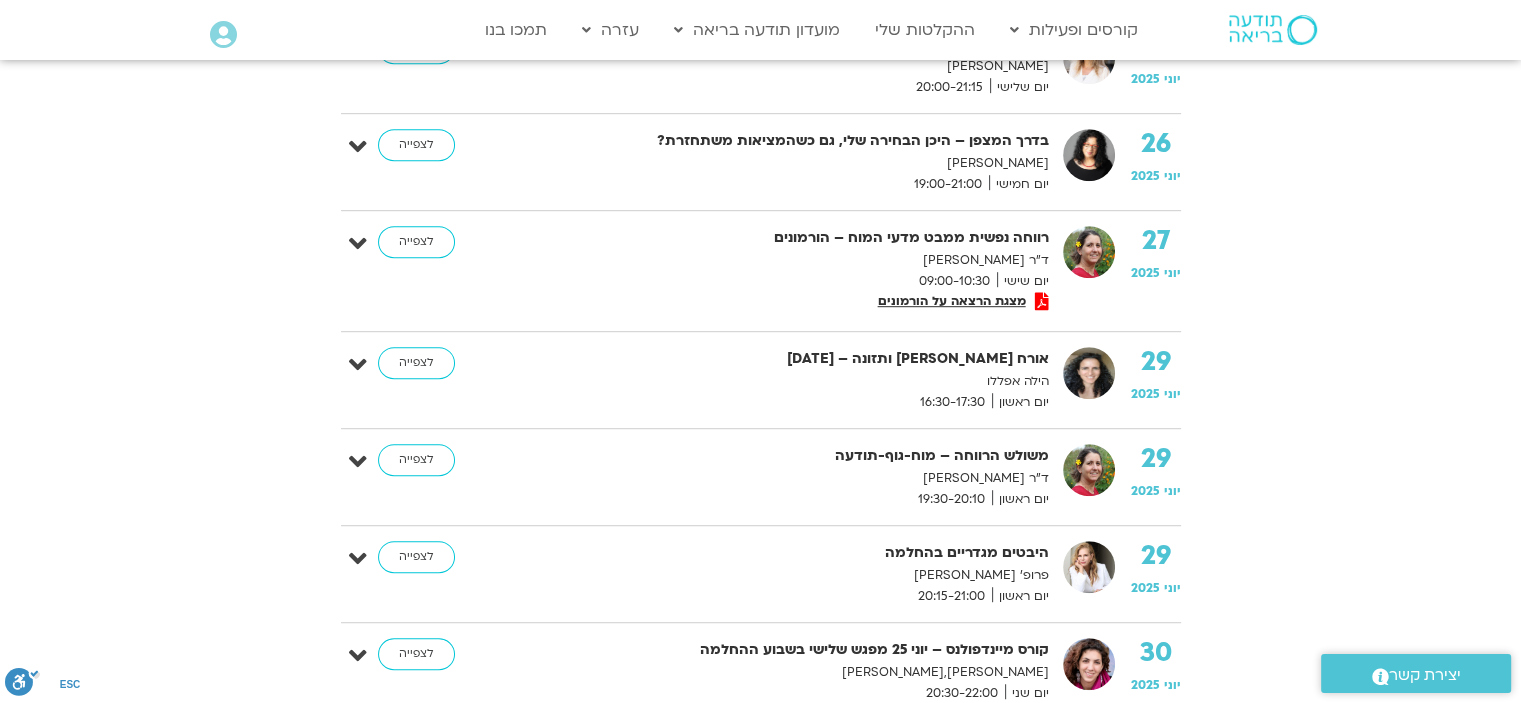 click on "דלג לתוכן
Main Menu
קורסים ופעילות מפגשי תמיכה לאור המצב לוח שידורים התכניות שלי קורסים ההקלטות שלי מועדון תודעה בריאה מידע על המועדון התכניה השבועית עזרה שאלות נפוצות צרו קשר תמכו בנו
Main Menu
אזור אישי
הזמנות
התנתקות
פרטי המורה
הוספת אירוע" at bounding box center (760, 171) 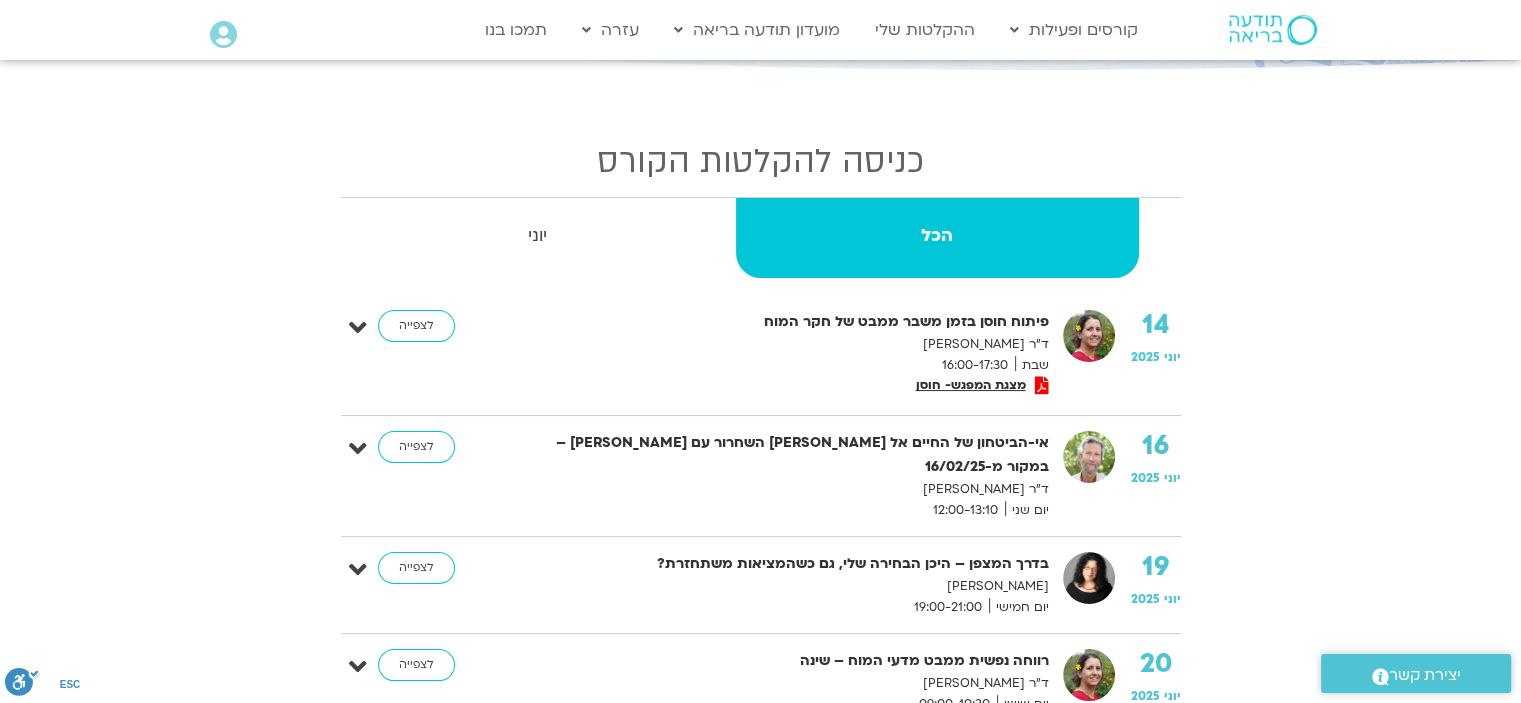 scroll, scrollTop: 192, scrollLeft: 0, axis: vertical 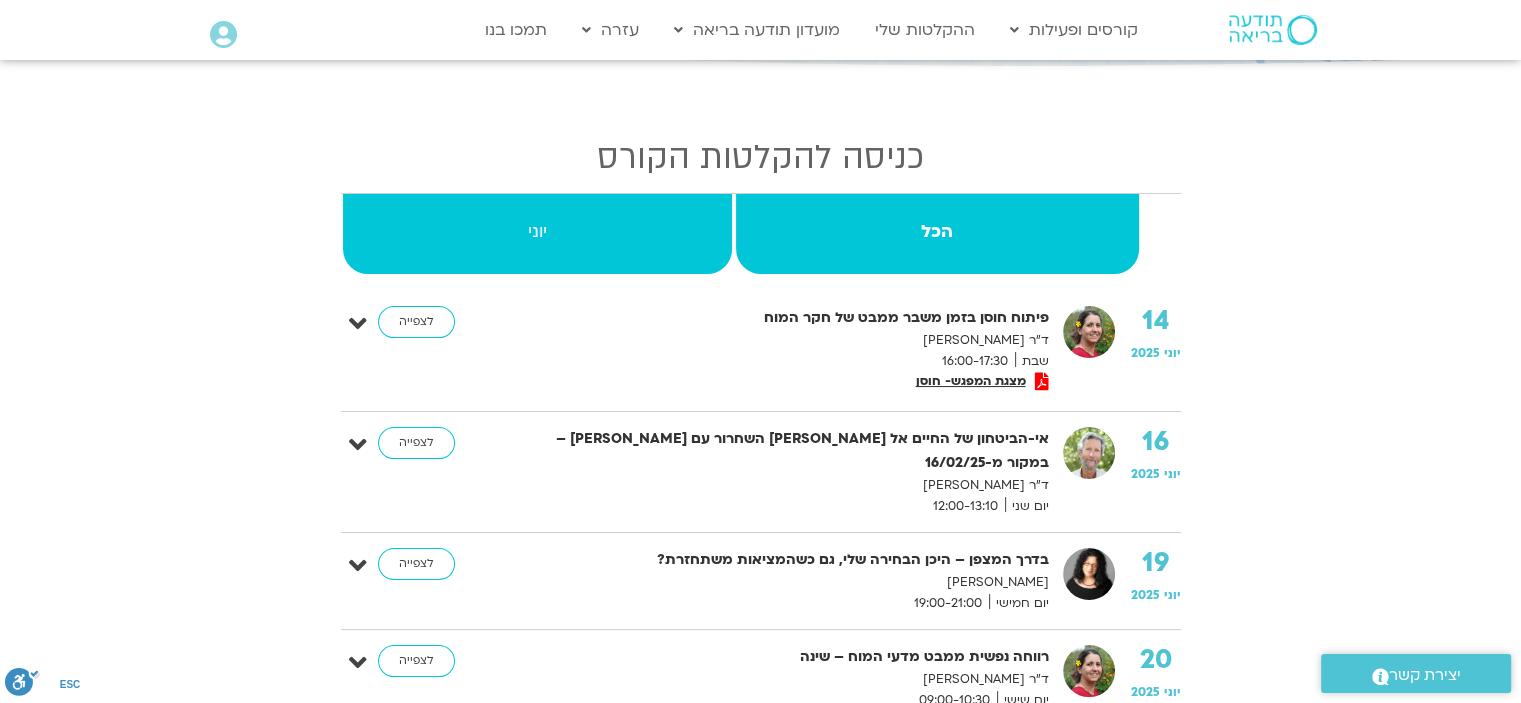 click on "יוני" at bounding box center (538, 234) 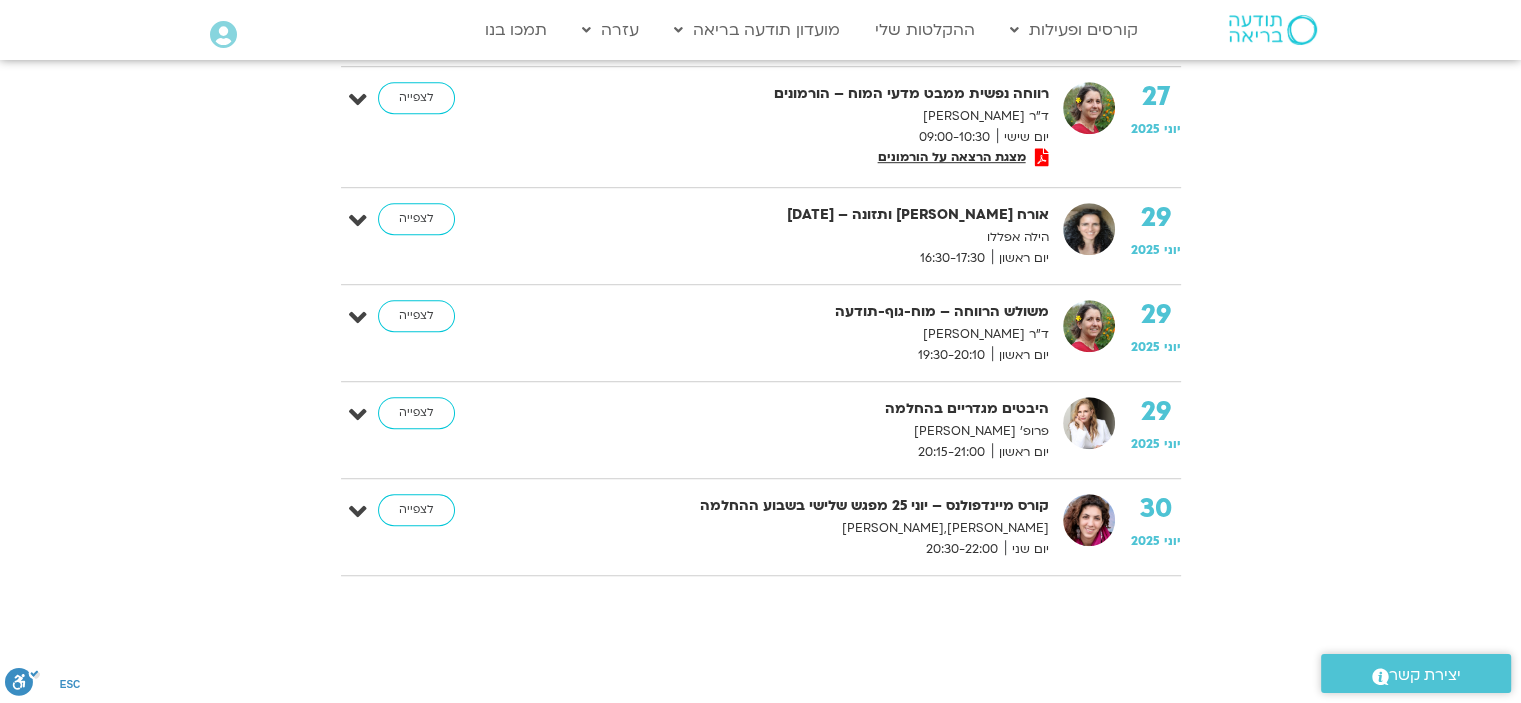 scroll, scrollTop: 1276, scrollLeft: 0, axis: vertical 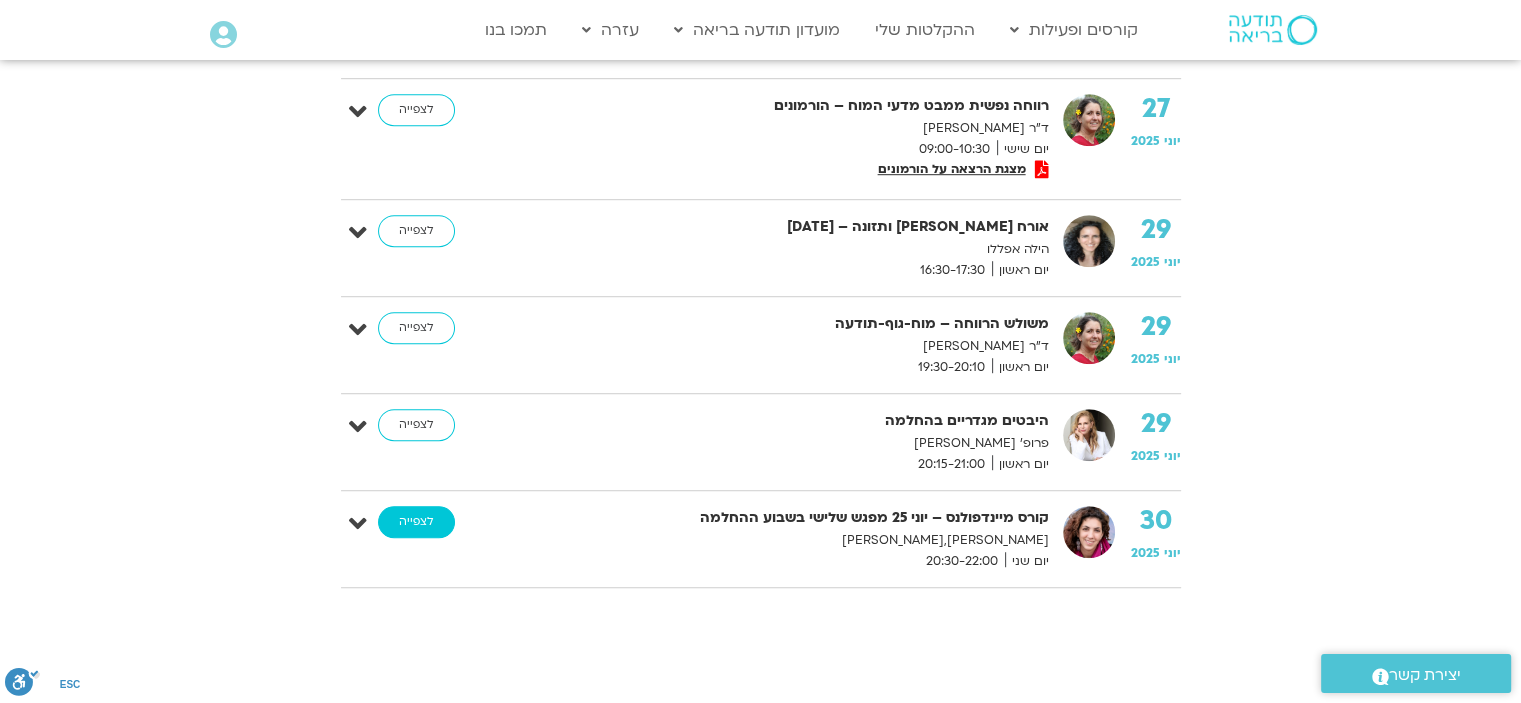 click on "לצפייה" at bounding box center (416, 522) 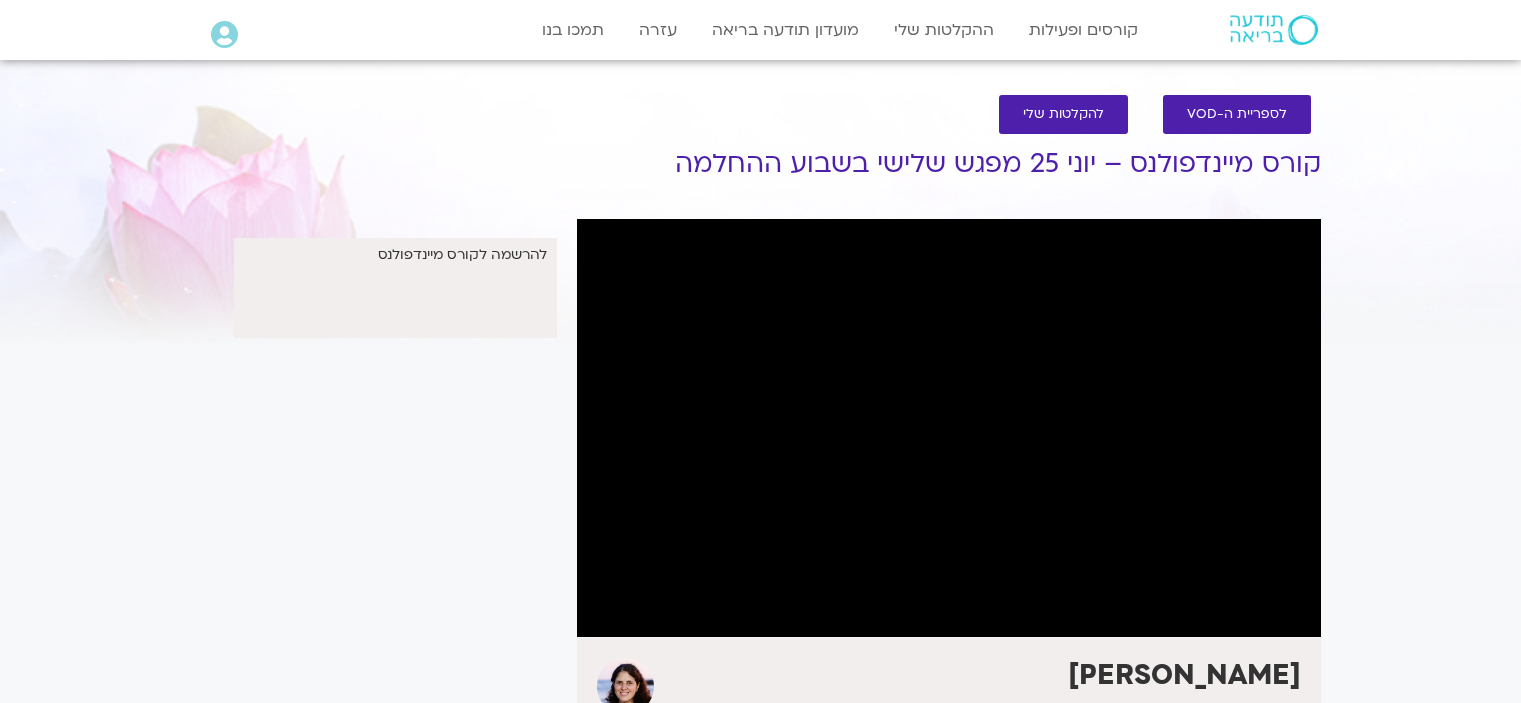 scroll, scrollTop: 0, scrollLeft: 0, axis: both 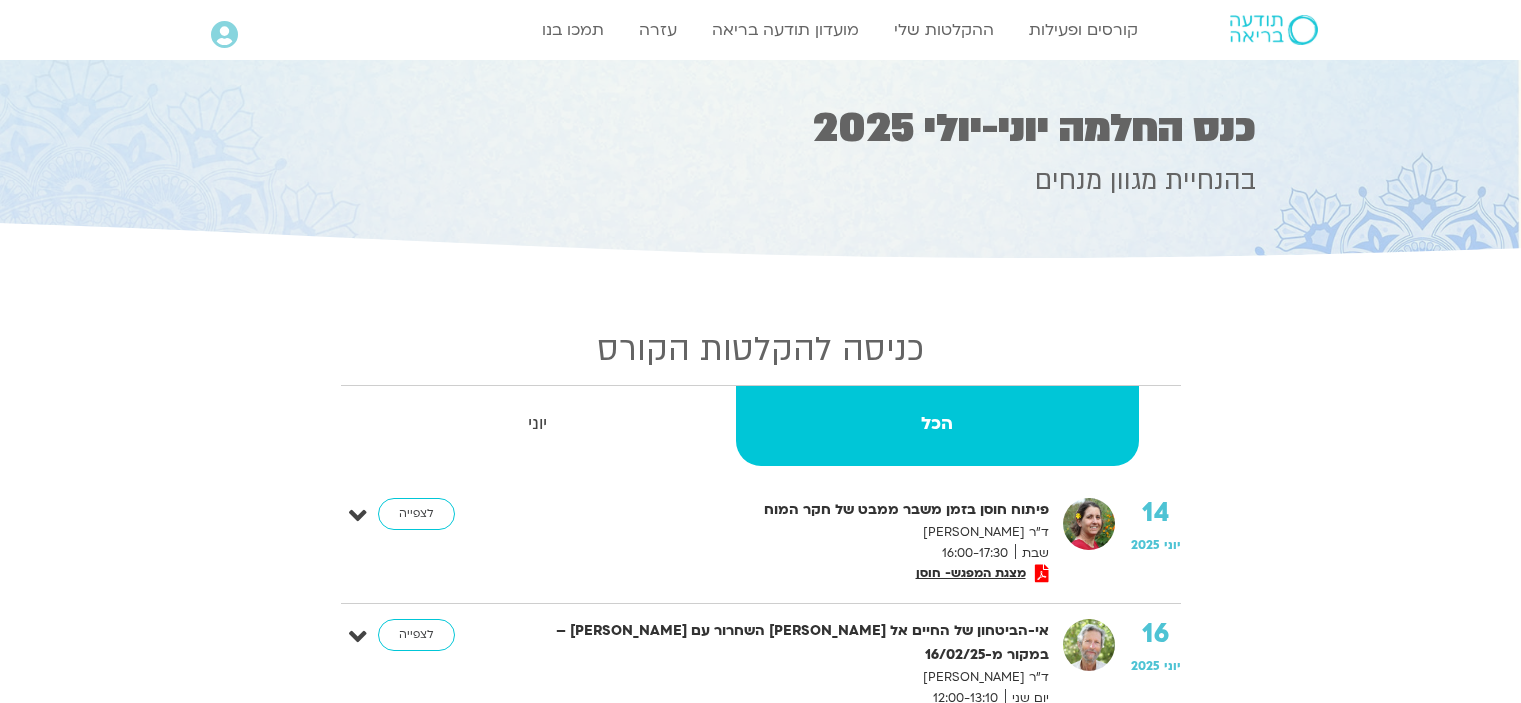 click at bounding box center (760, 160) 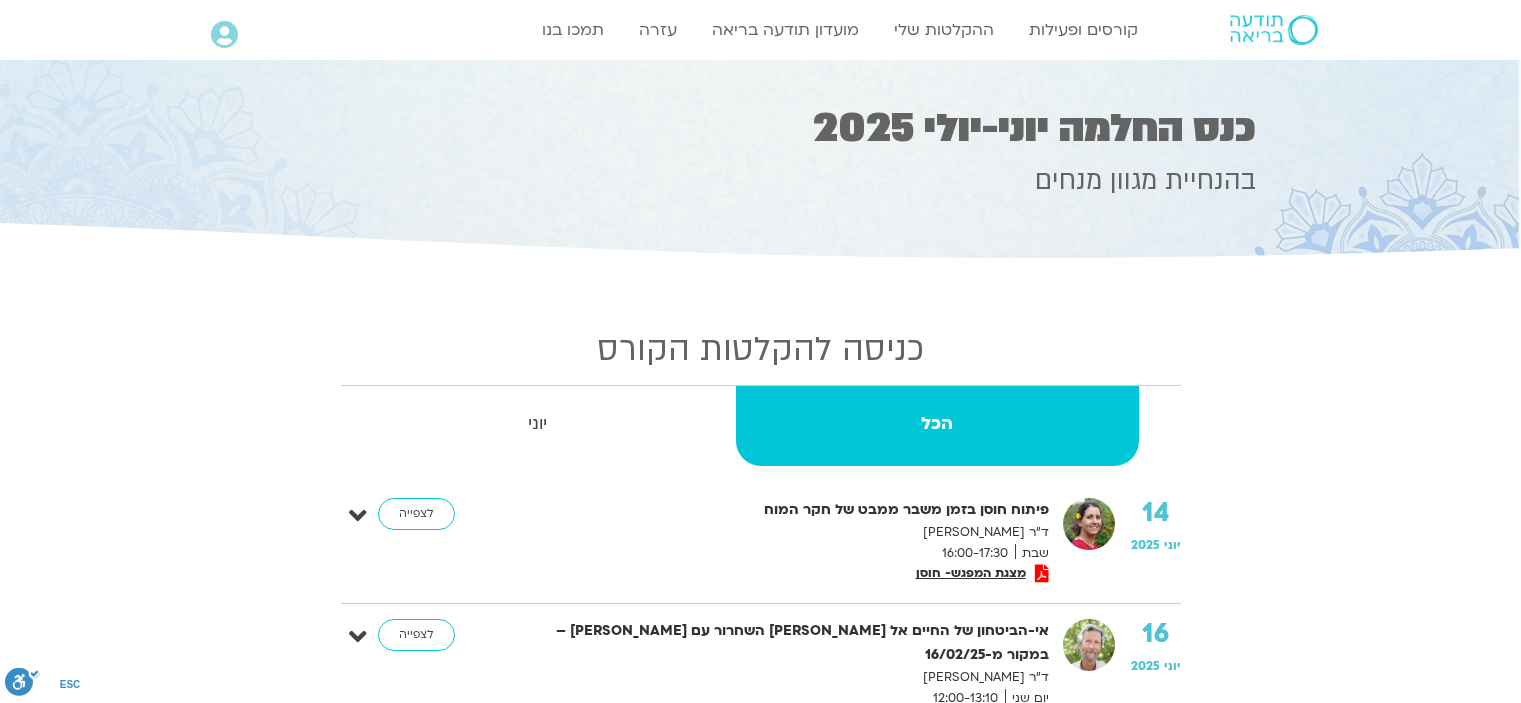 scroll, scrollTop: 0, scrollLeft: 0, axis: both 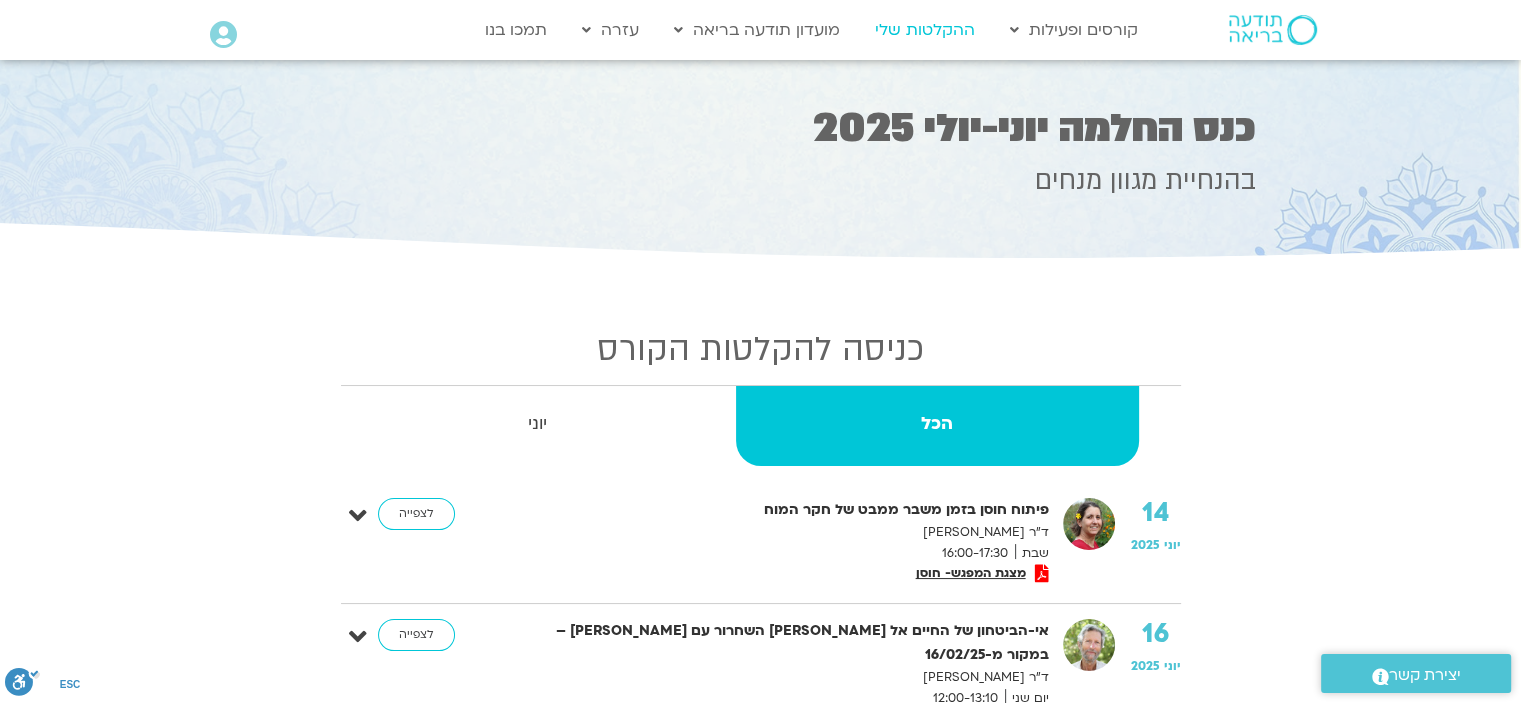 click on "ההקלטות שלי" at bounding box center [925, 30] 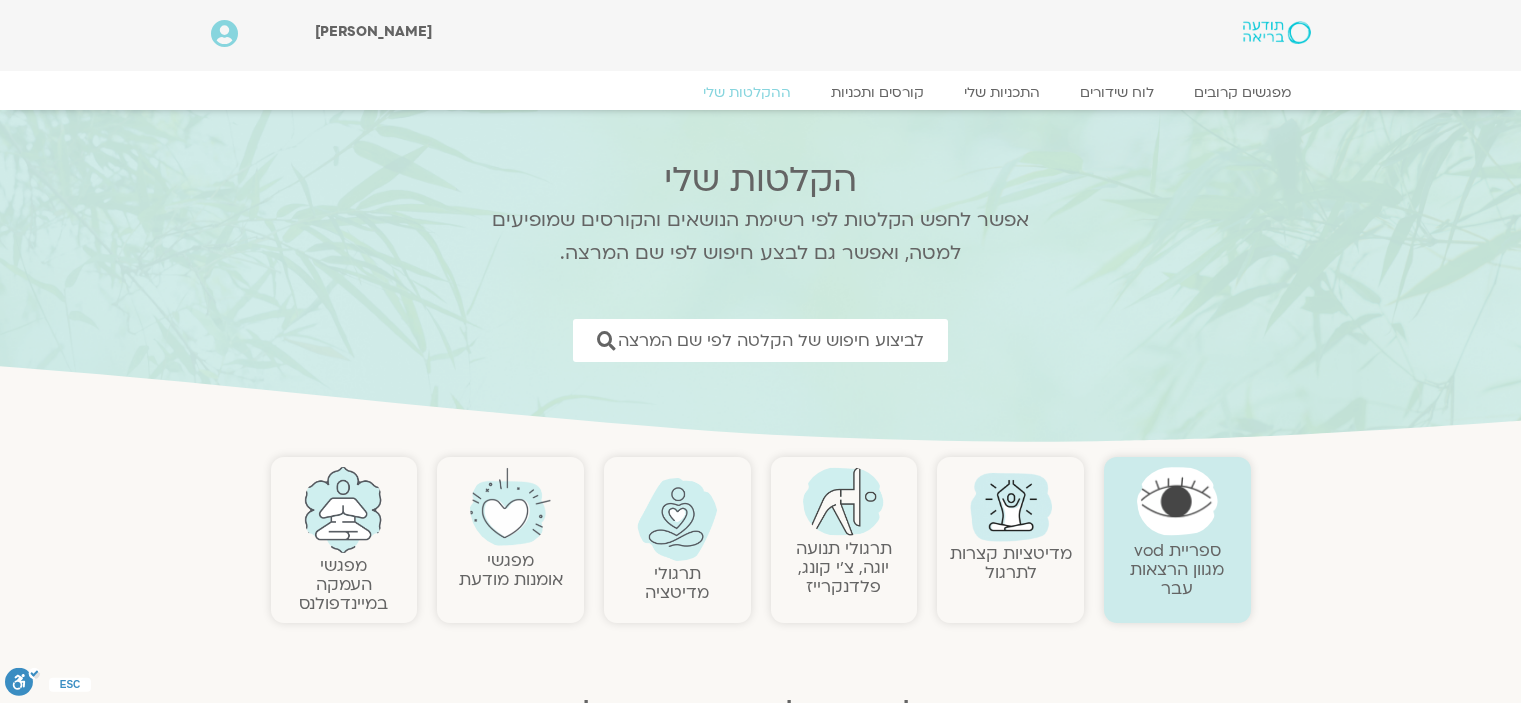 scroll, scrollTop: 0, scrollLeft: 0, axis: both 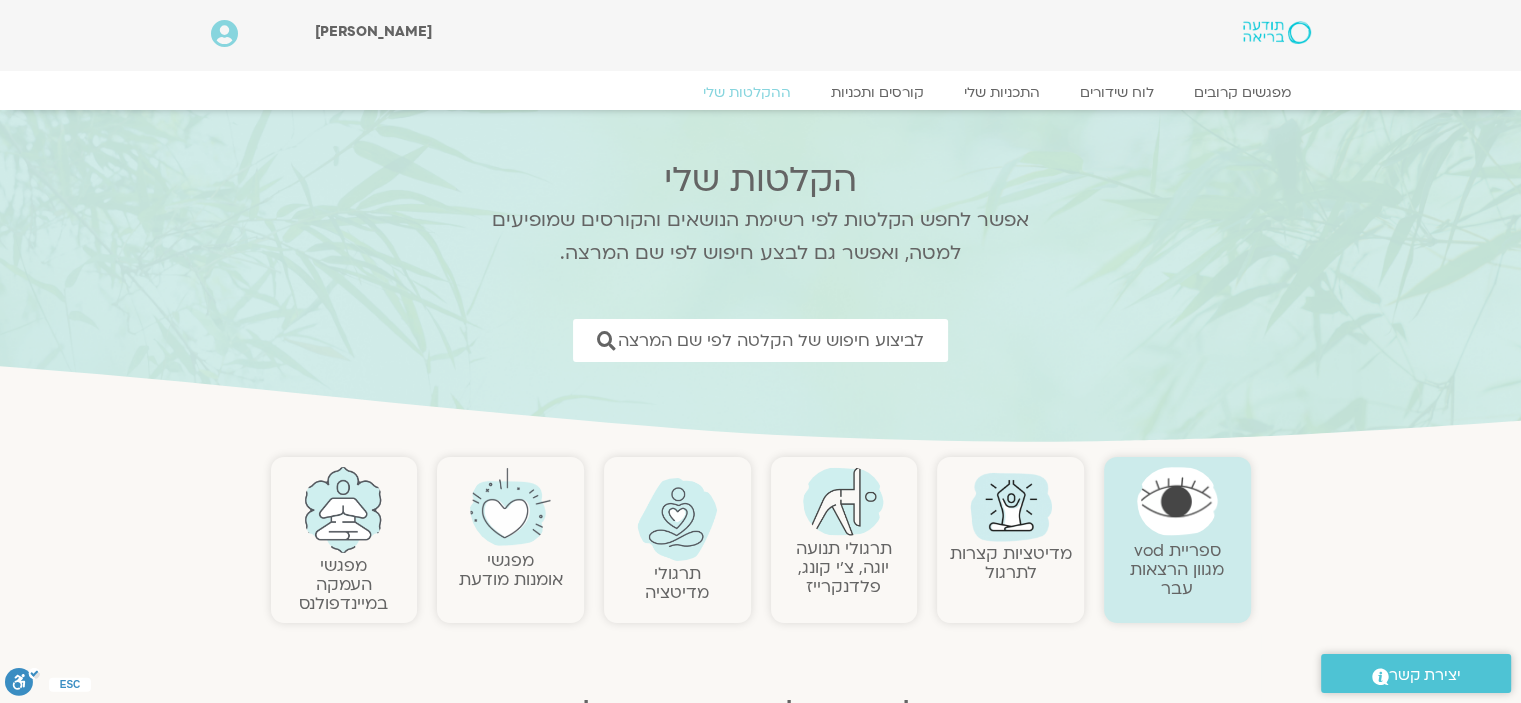 click at bounding box center [843, 501] 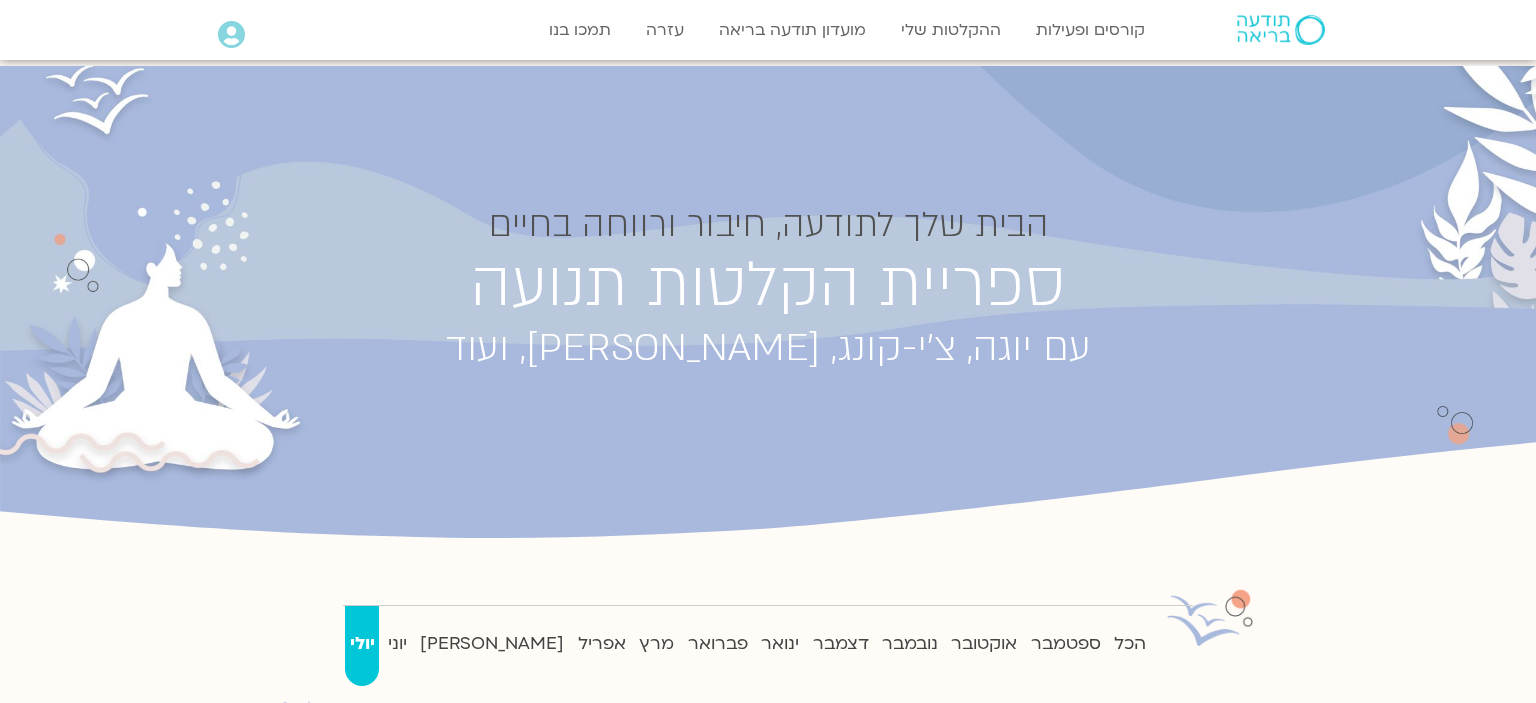 click on "הבית שלך לתודעה, חיבור ורווחה בחיים
ספריית הקלטות תנועה
עם יוגה, צ'י-קונג, פלנדקרייז, ועוד" at bounding box center [768, 315] 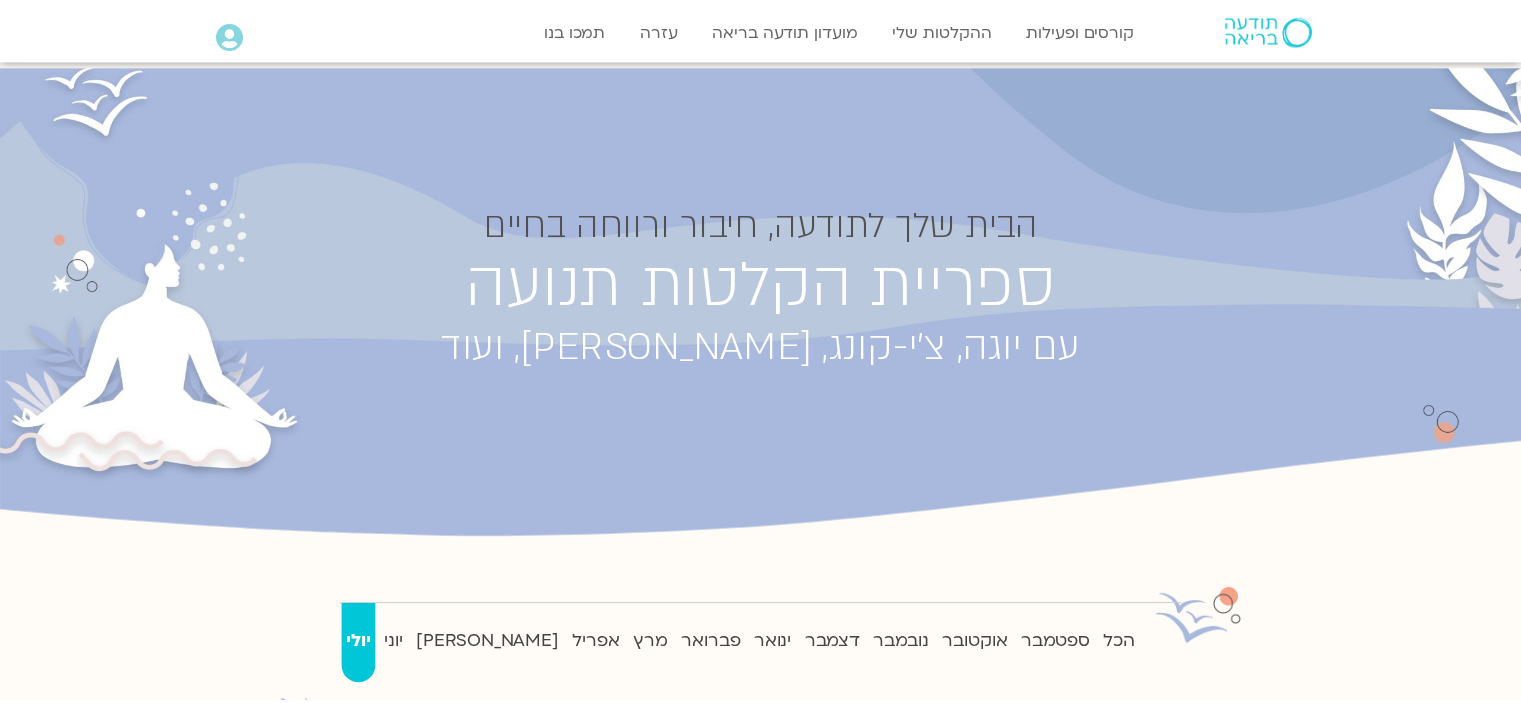 scroll, scrollTop: 0, scrollLeft: 0, axis: both 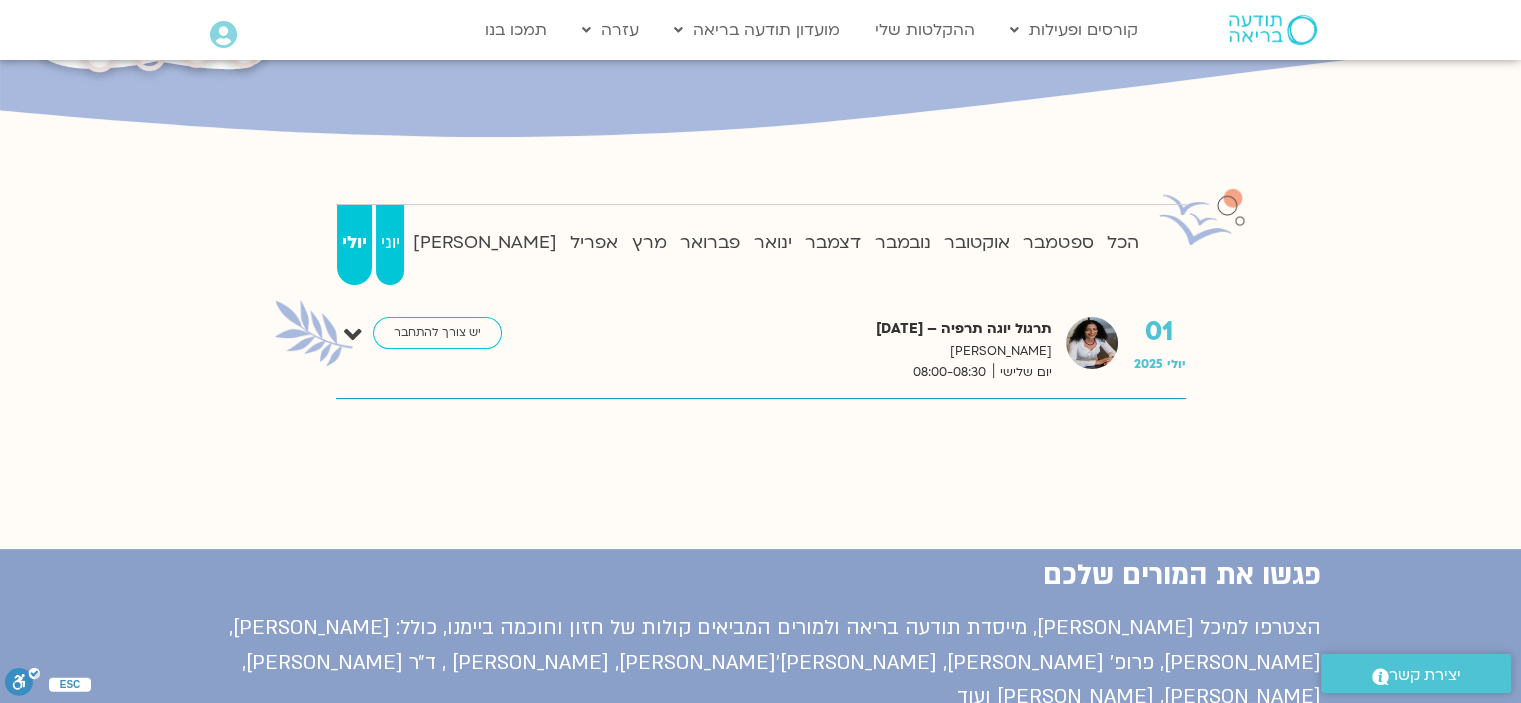 click on "יוני" at bounding box center [390, 245] 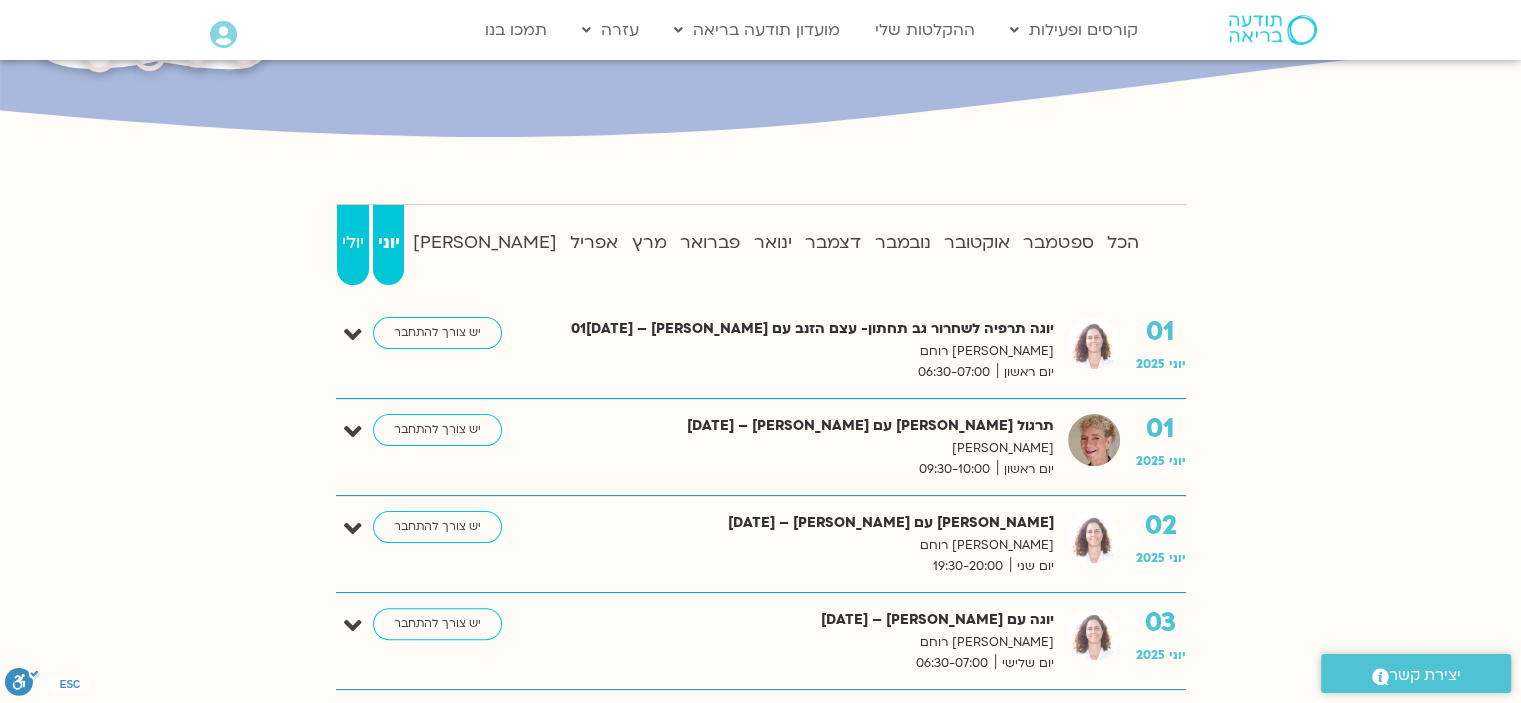 click on "יולי" at bounding box center (352, 243) 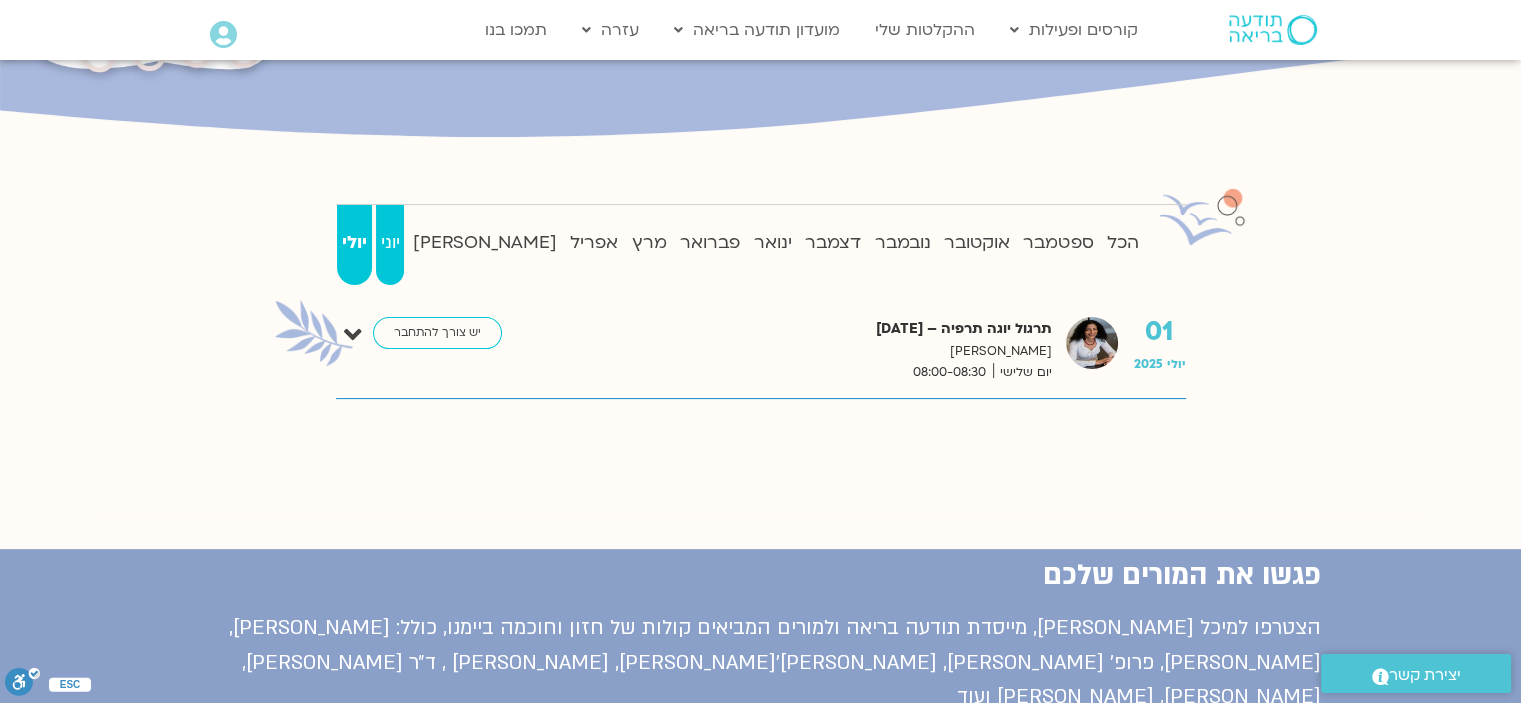 click on "יוני" at bounding box center (390, 243) 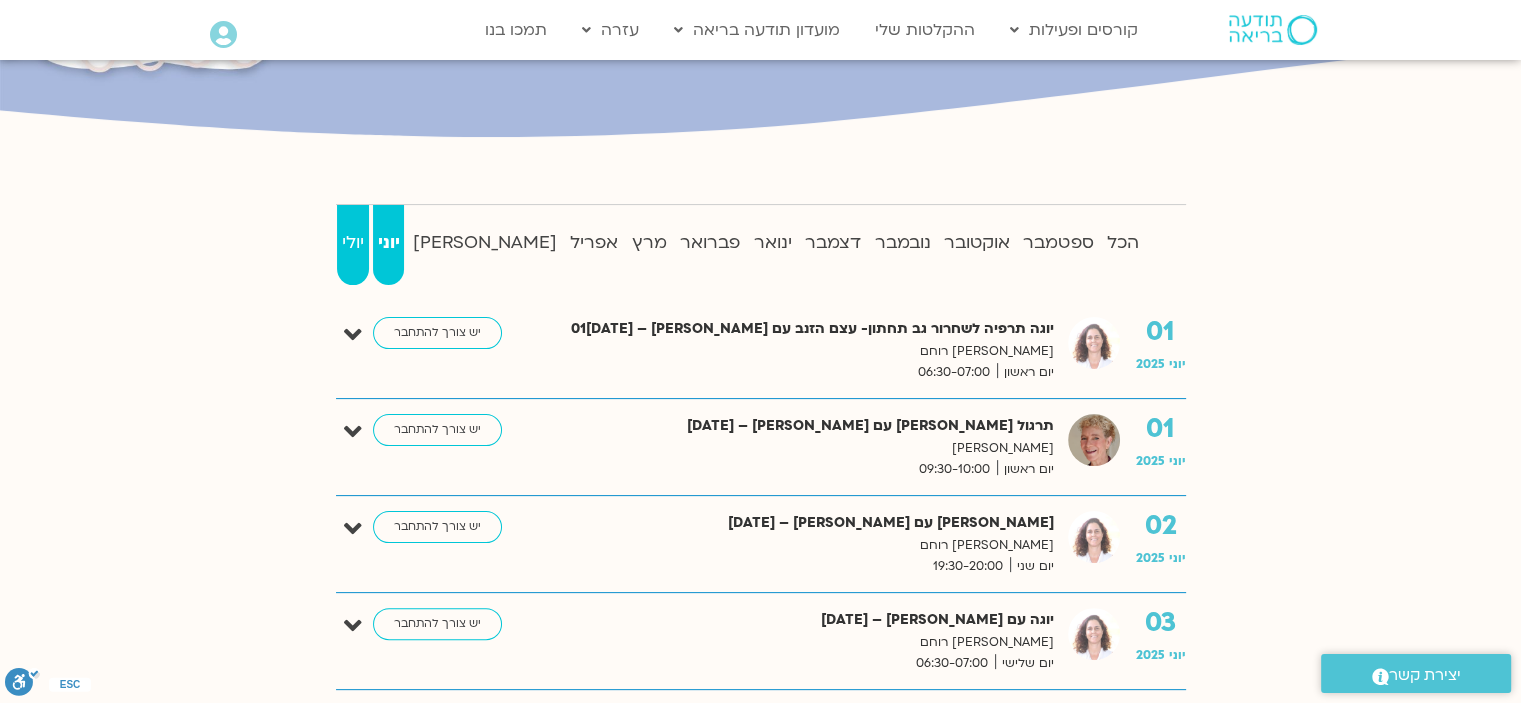click on "יולי" at bounding box center (352, 243) 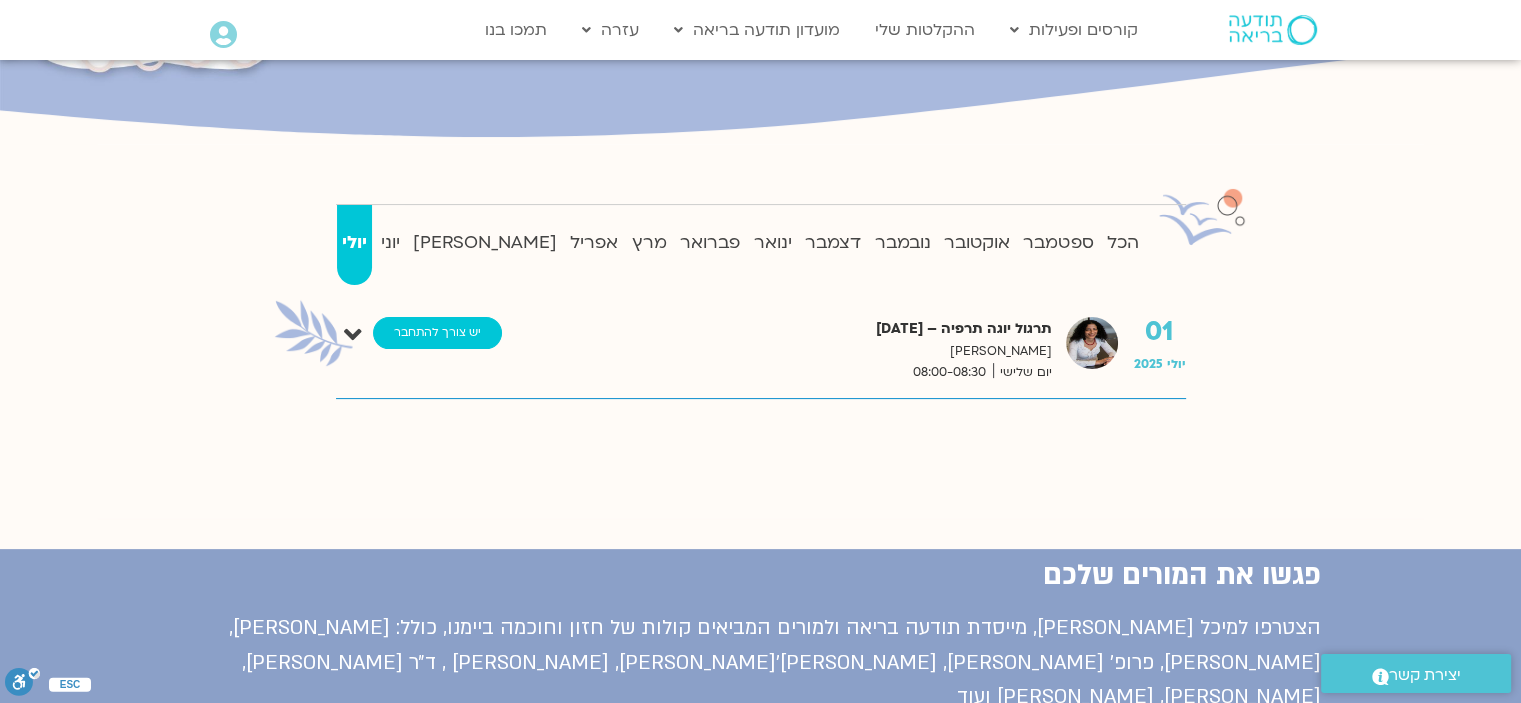click on "יש צורך להתחבר" at bounding box center (437, 333) 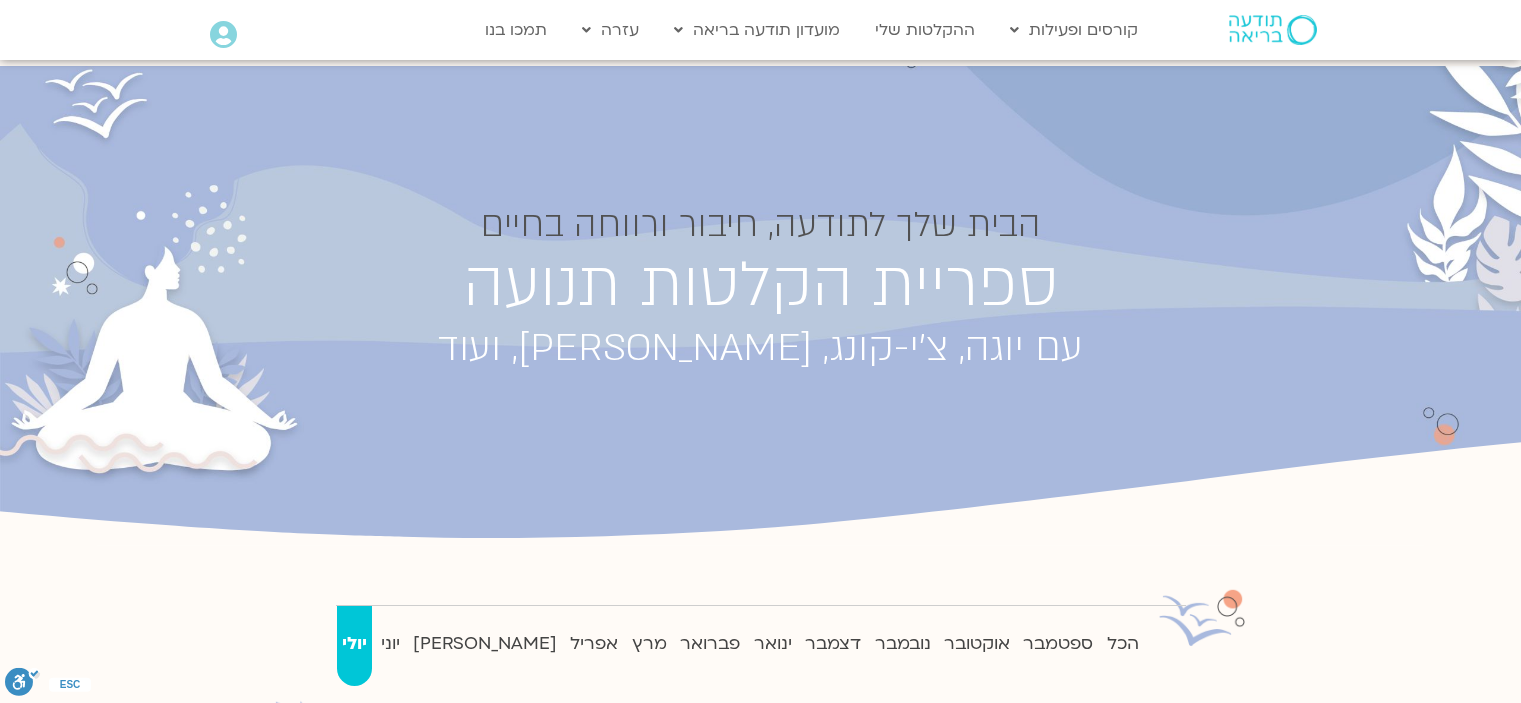 scroll, scrollTop: 0, scrollLeft: 0, axis: both 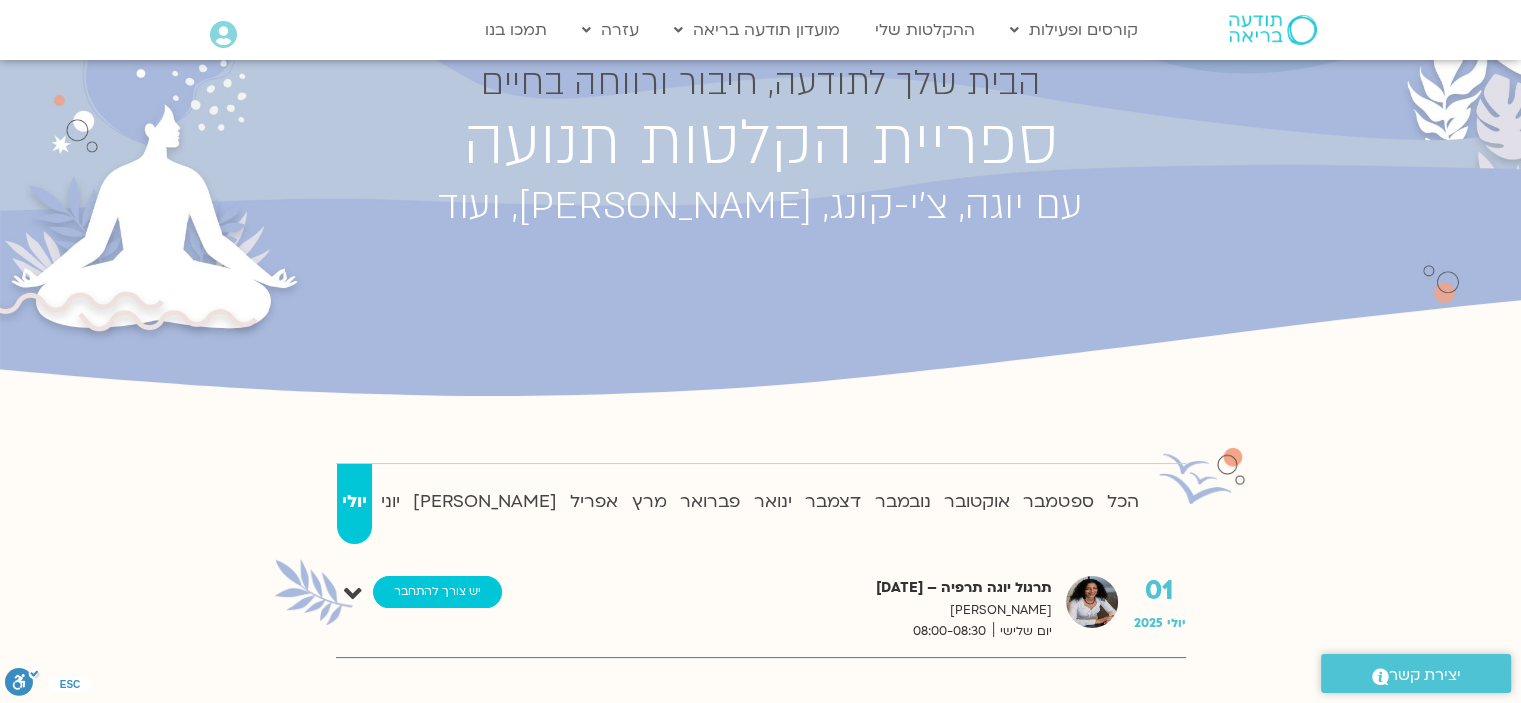 click on "יש צורך להתחבר" at bounding box center [437, 592] 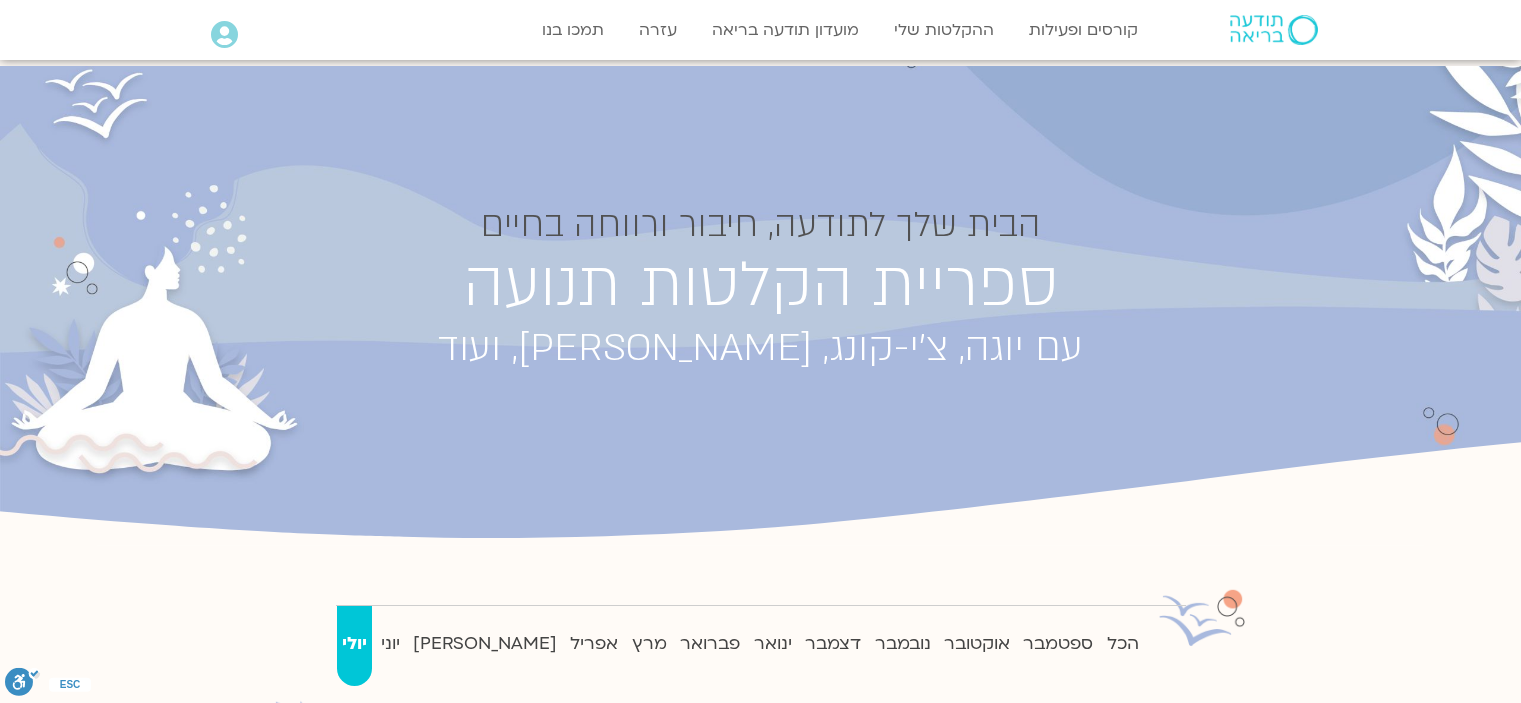 scroll, scrollTop: 0, scrollLeft: 0, axis: both 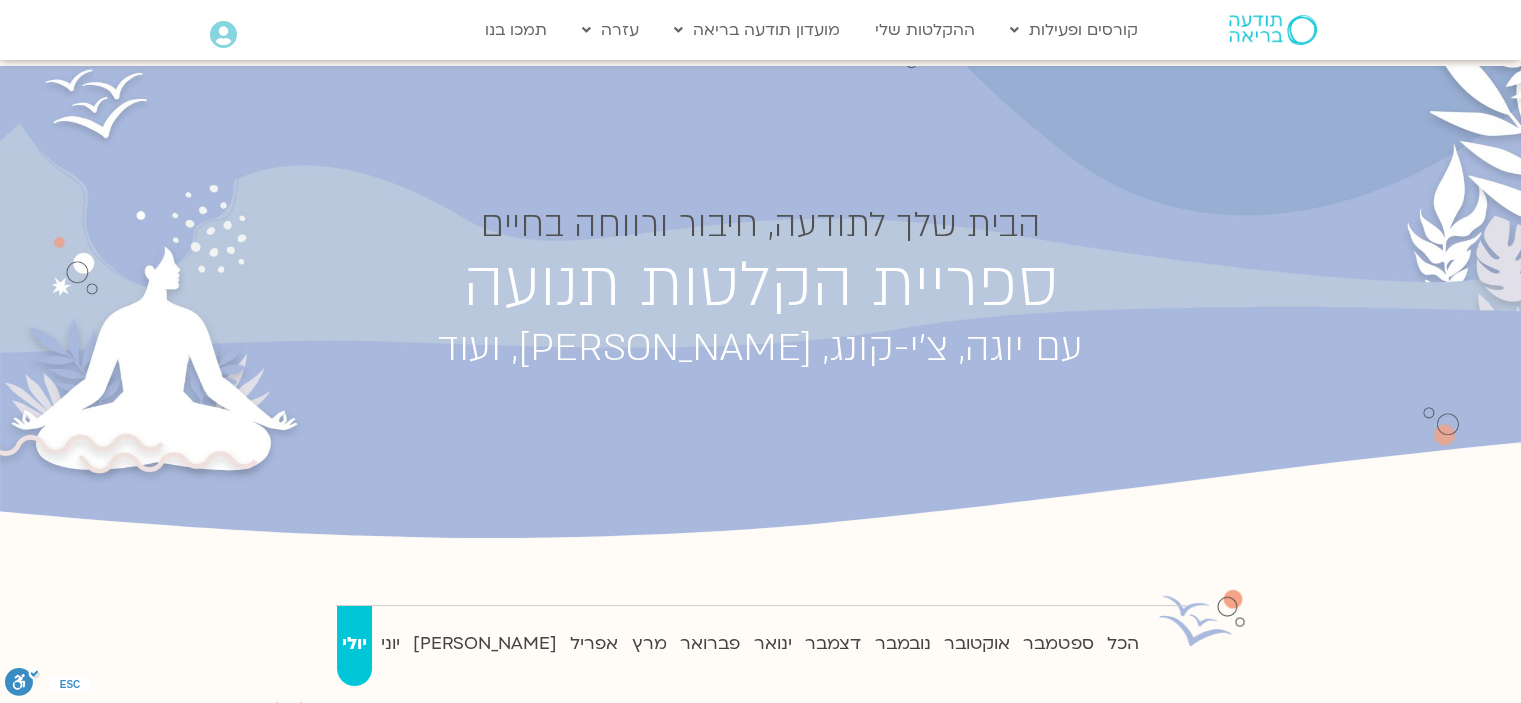 click at bounding box center [223, 35] 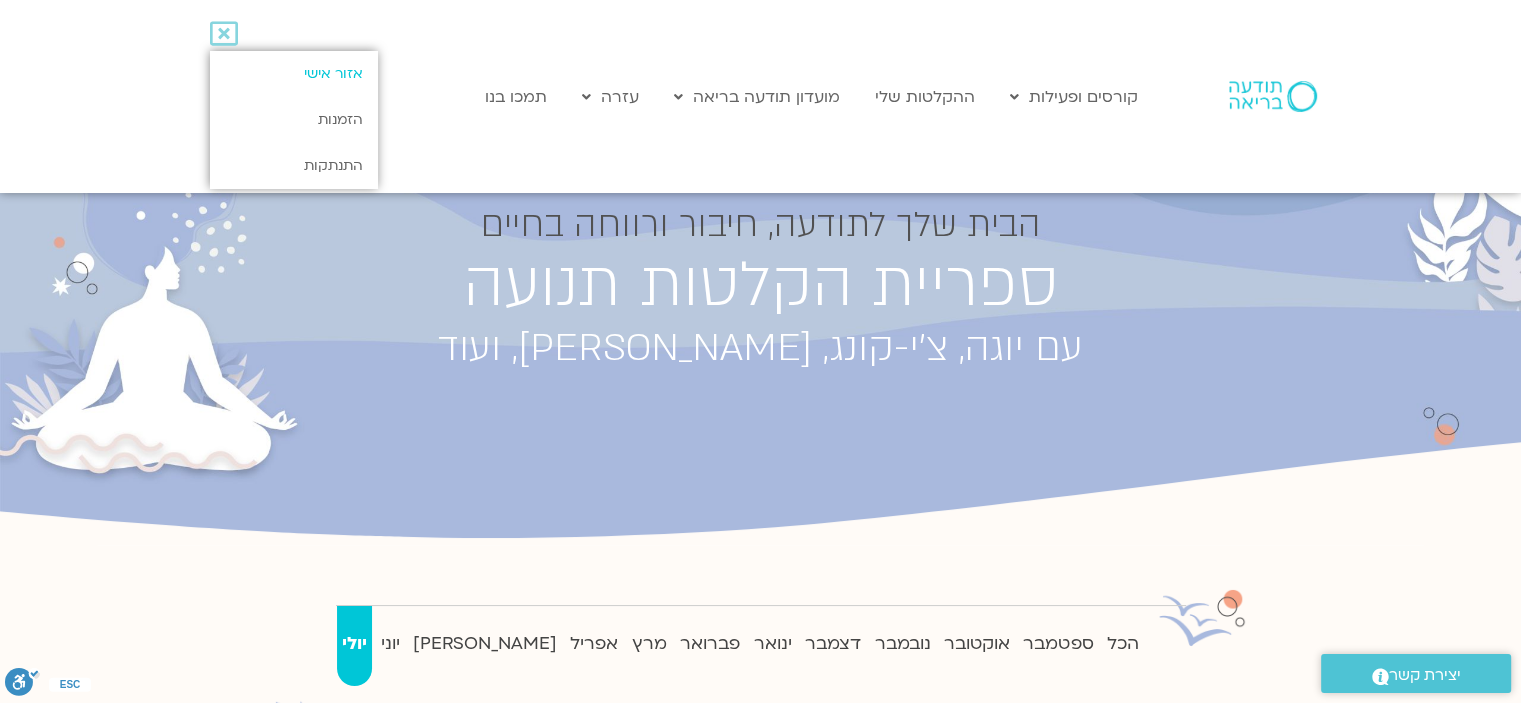 scroll, scrollTop: 0, scrollLeft: 0, axis: both 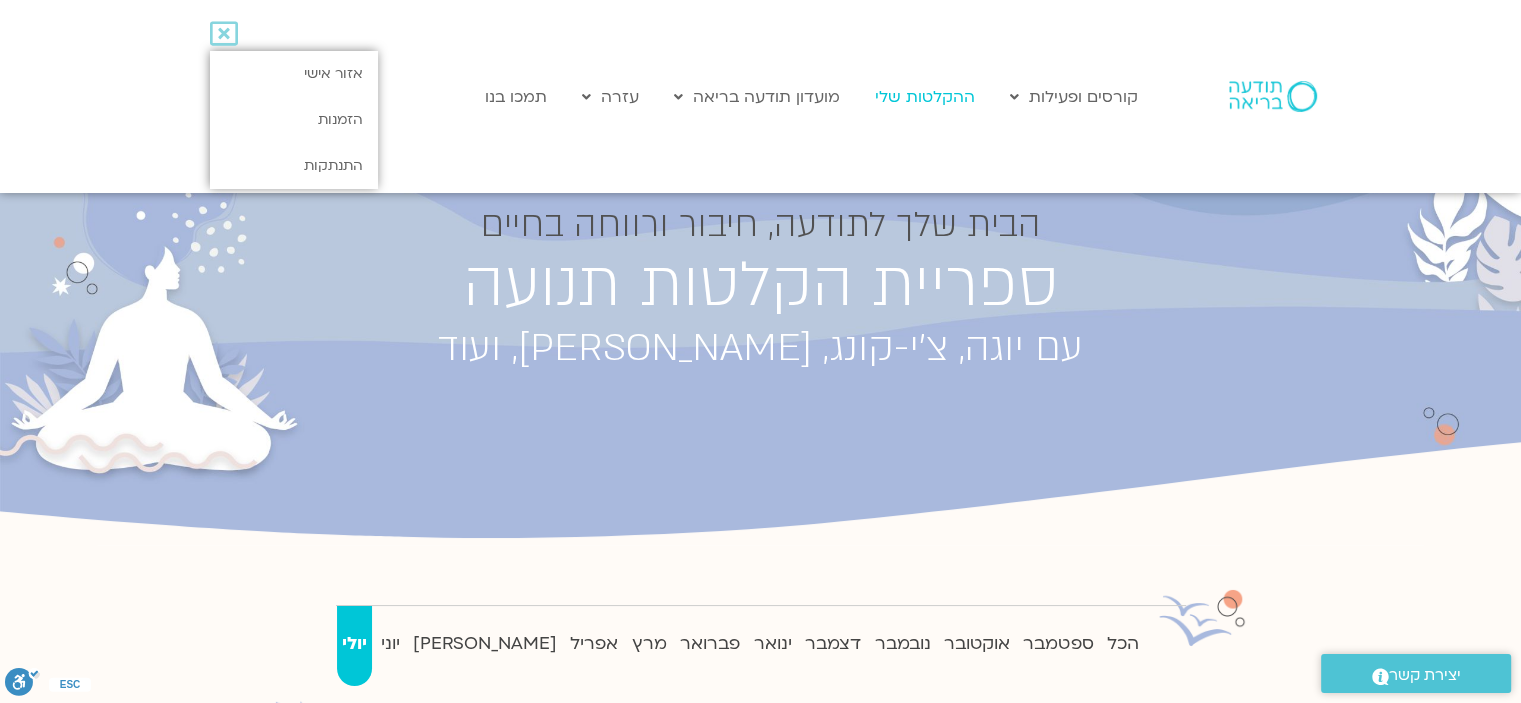 click on "ההקלטות שלי" at bounding box center (925, 97) 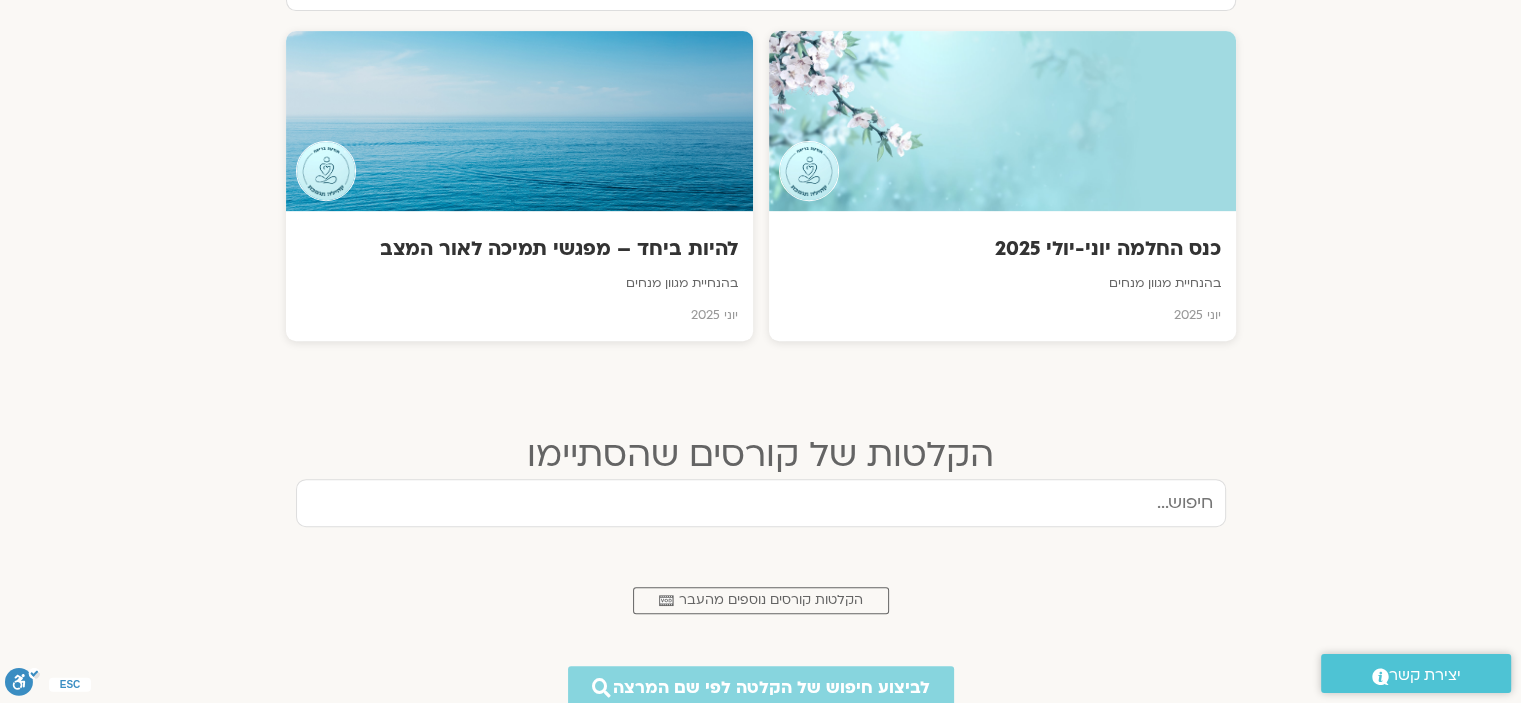 scroll, scrollTop: 612, scrollLeft: 0, axis: vertical 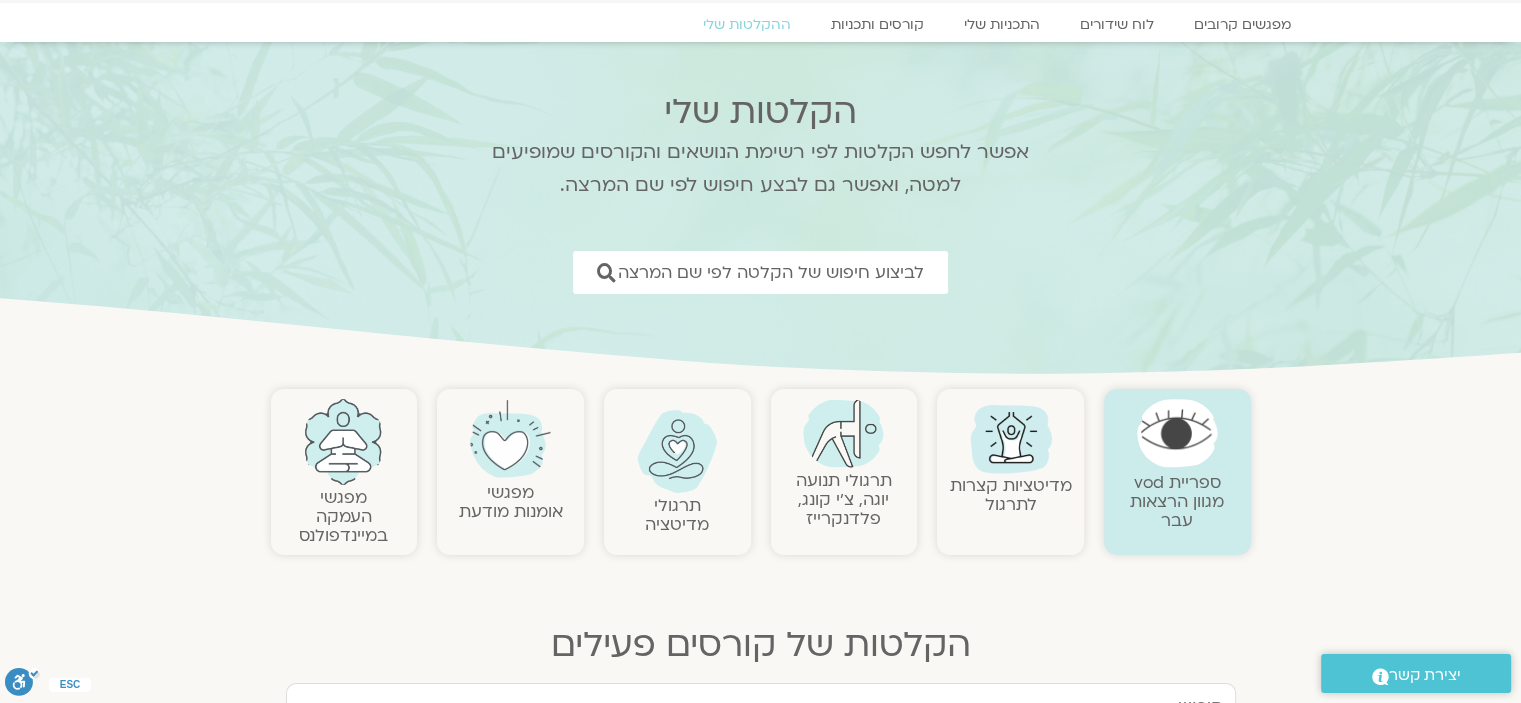 click on "דלג לתוכן
שלום אלינה אופנגנדן
Main Menu
אזור אישי
הזמנות
התנתקות
פרטי המורה
הוספת אירוע
מפגשים קרובים
לוח שידורים
התכניות שלי
קורסים ותכניות
ההקלטות שלי
מפגשים קרובים
לוח שידורים
התכניות שלי
קורסים ותכניות
ההקלטות שלי
מפגשים קרובים
לוח שידורים" at bounding box center (760, 1060) 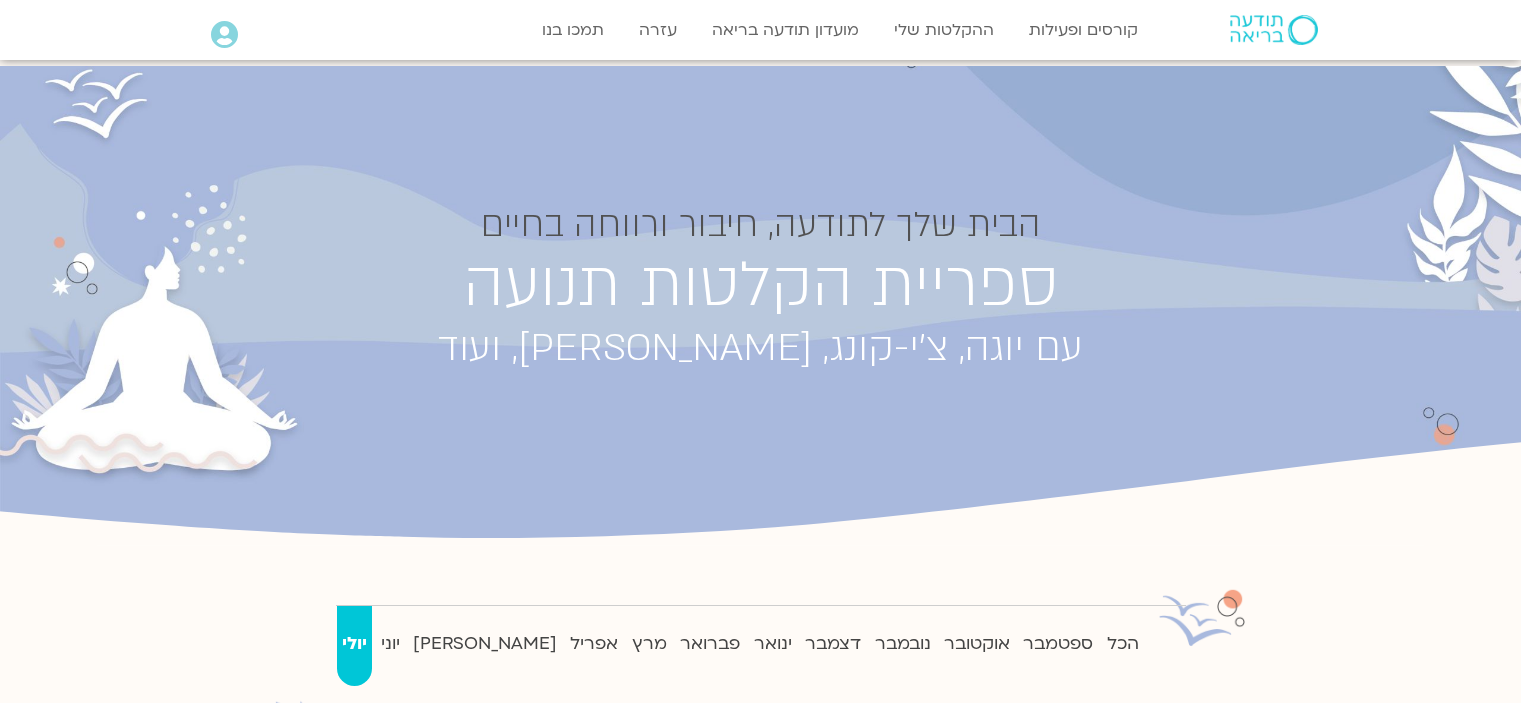 scroll, scrollTop: 0, scrollLeft: 0, axis: both 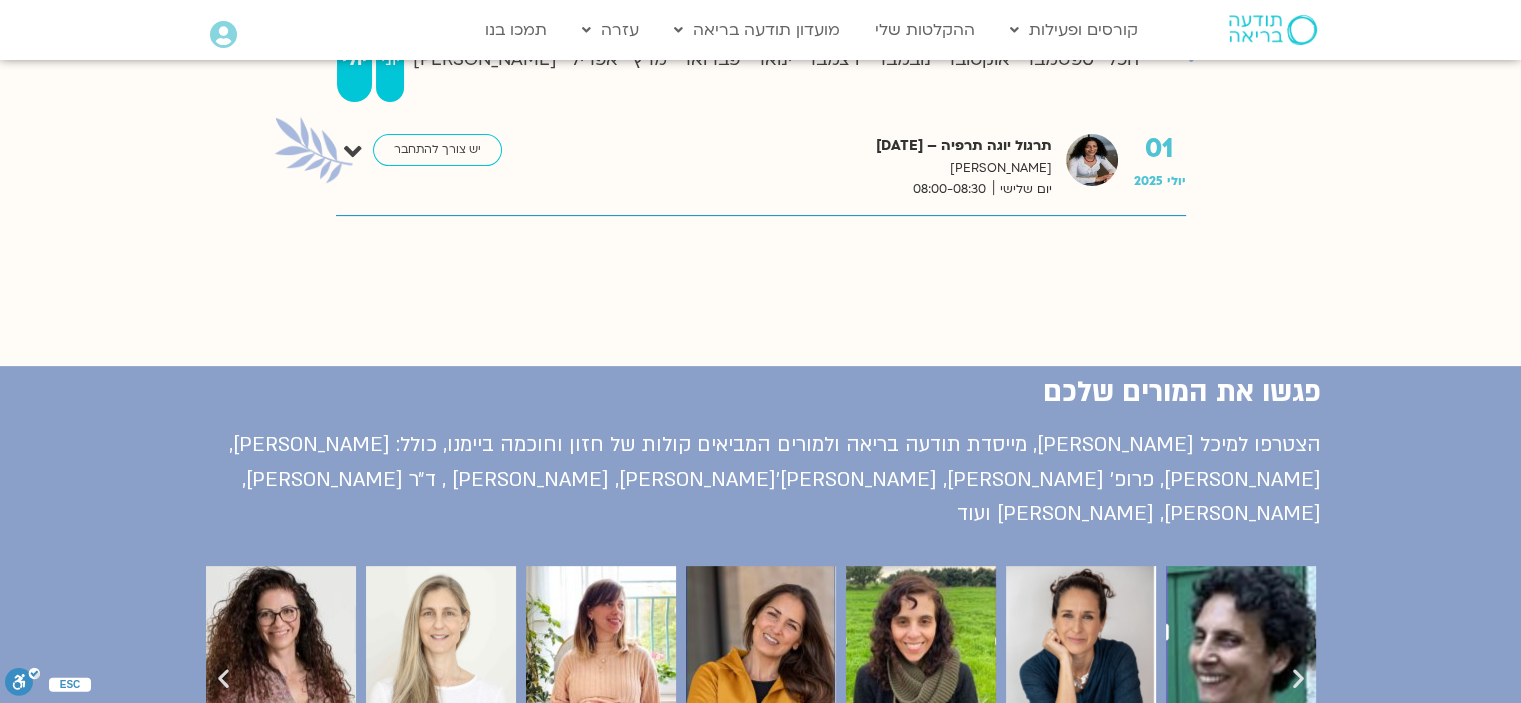 click on "יוני" at bounding box center [390, 60] 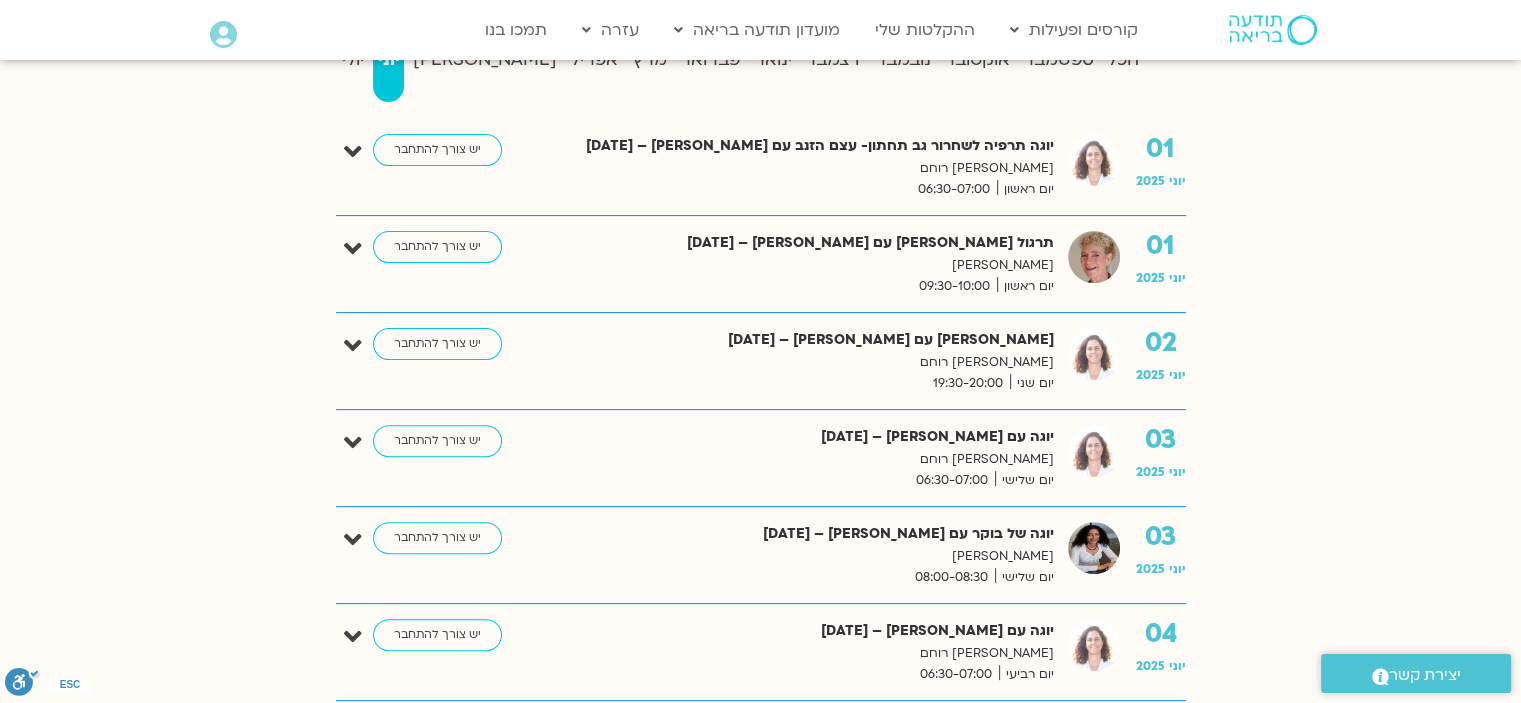 scroll, scrollTop: 0, scrollLeft: 0, axis: both 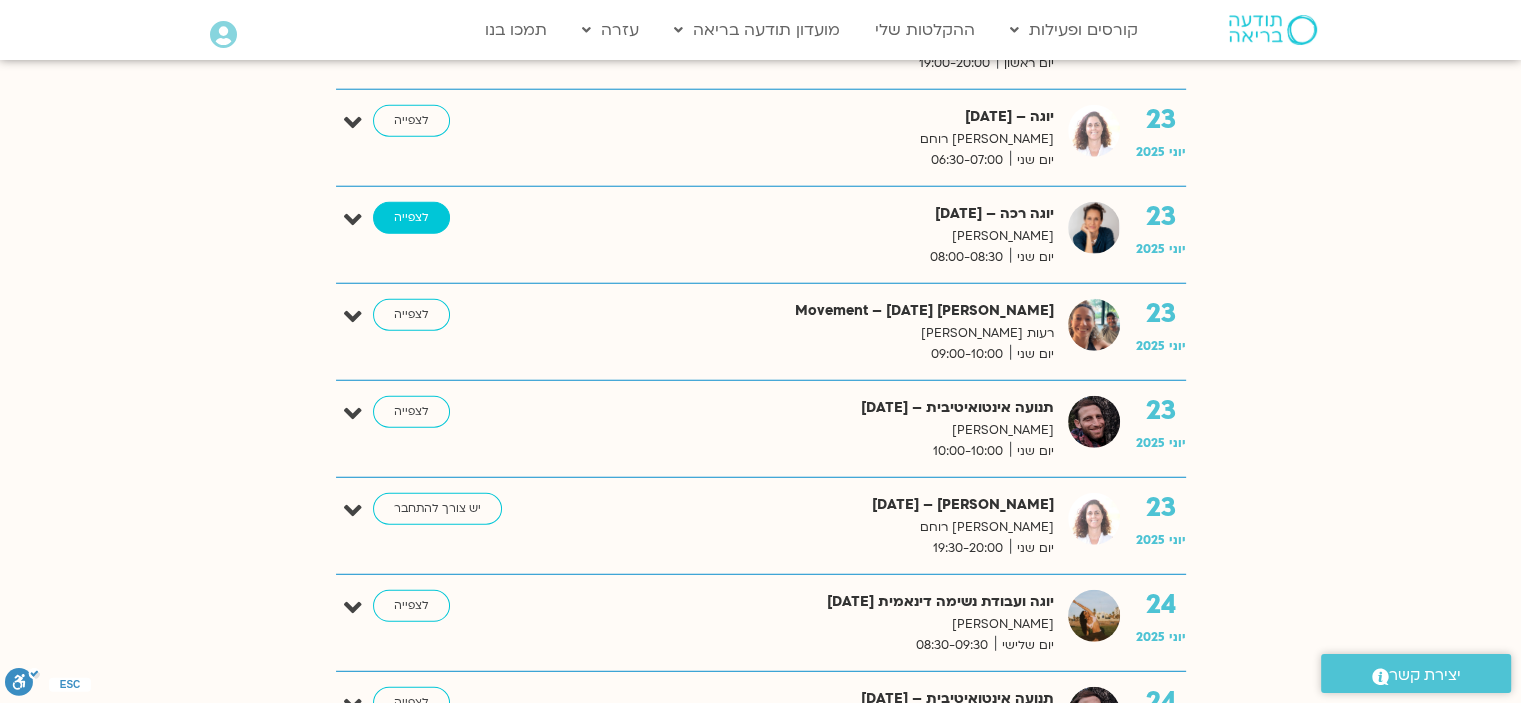click on "לצפייה" at bounding box center (411, 218) 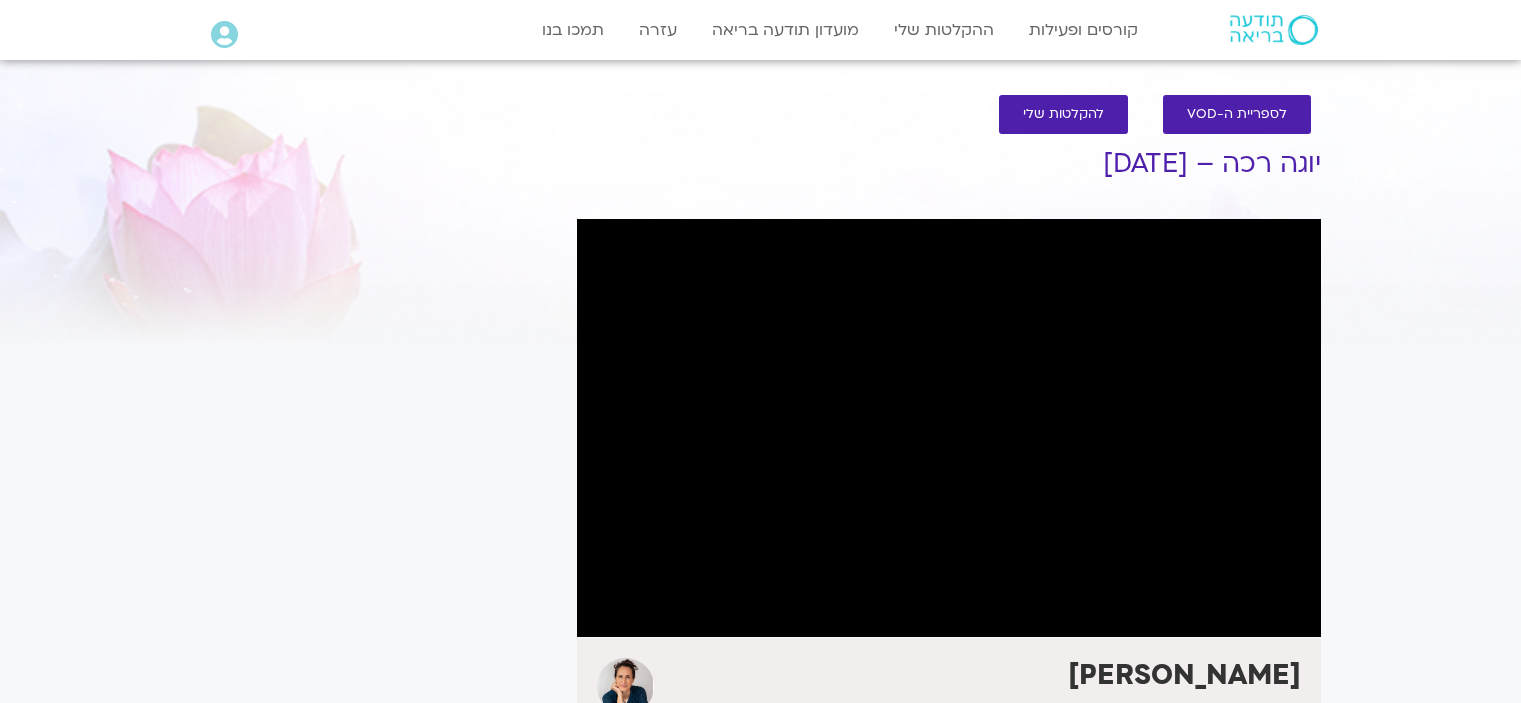 scroll, scrollTop: 0, scrollLeft: 0, axis: both 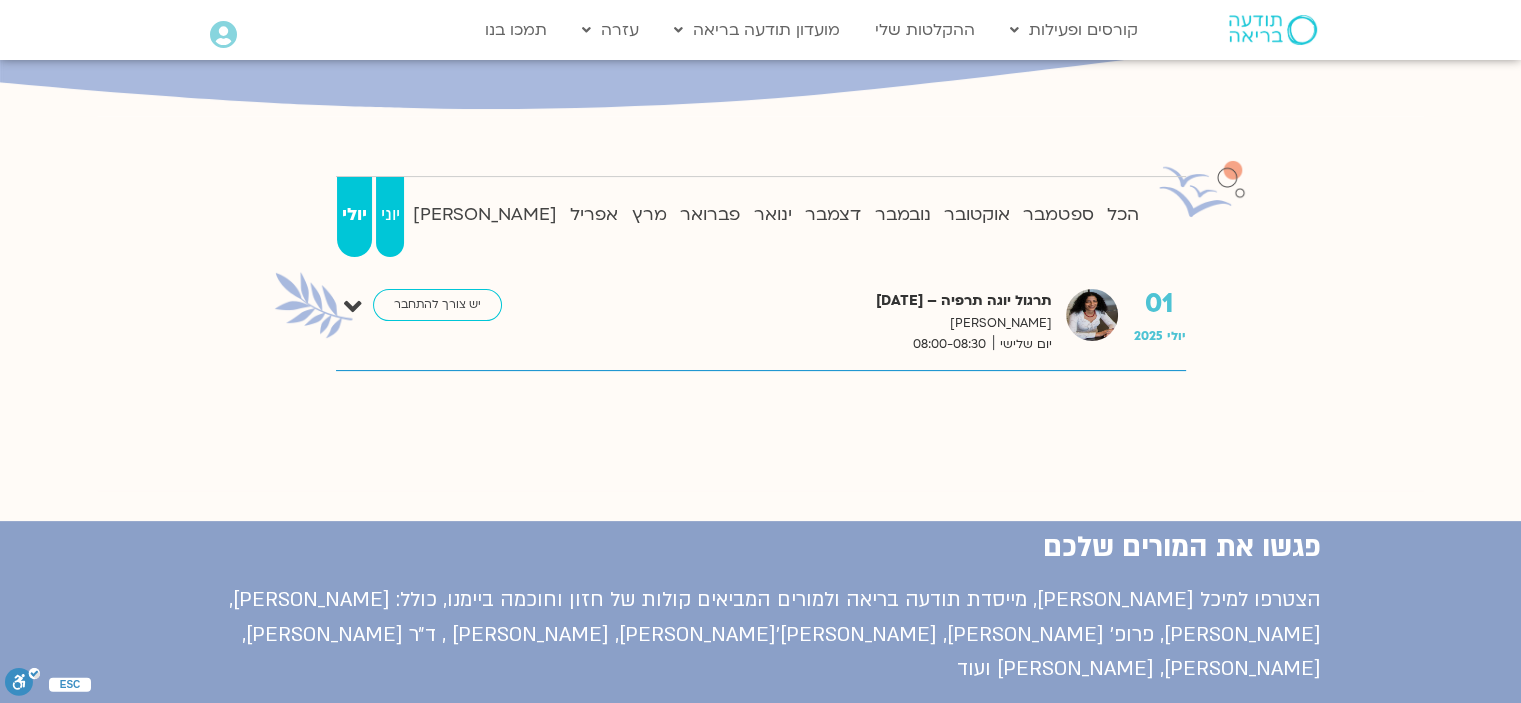 click on "יוני" at bounding box center (390, 215) 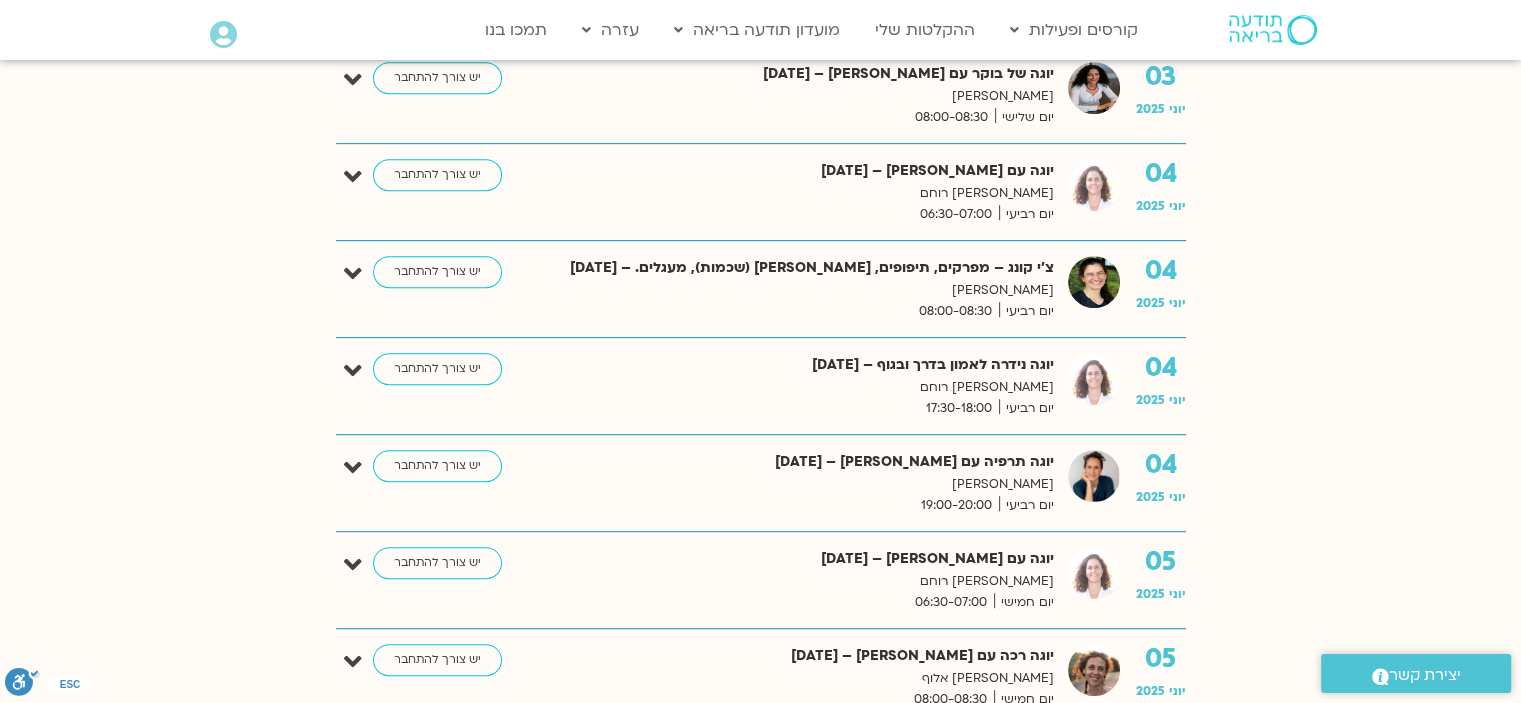 scroll, scrollTop: 2069, scrollLeft: 0, axis: vertical 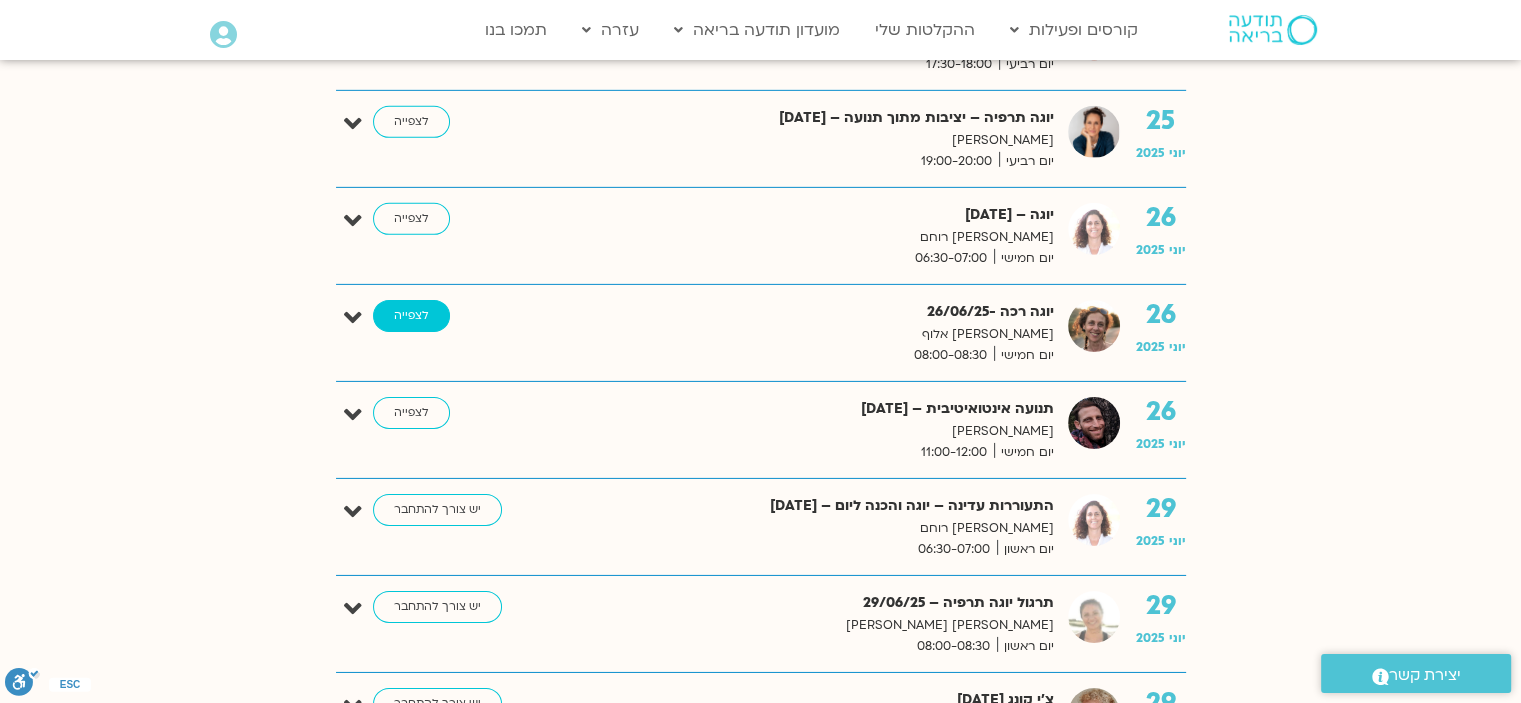 click on "לצפייה" at bounding box center [411, 316] 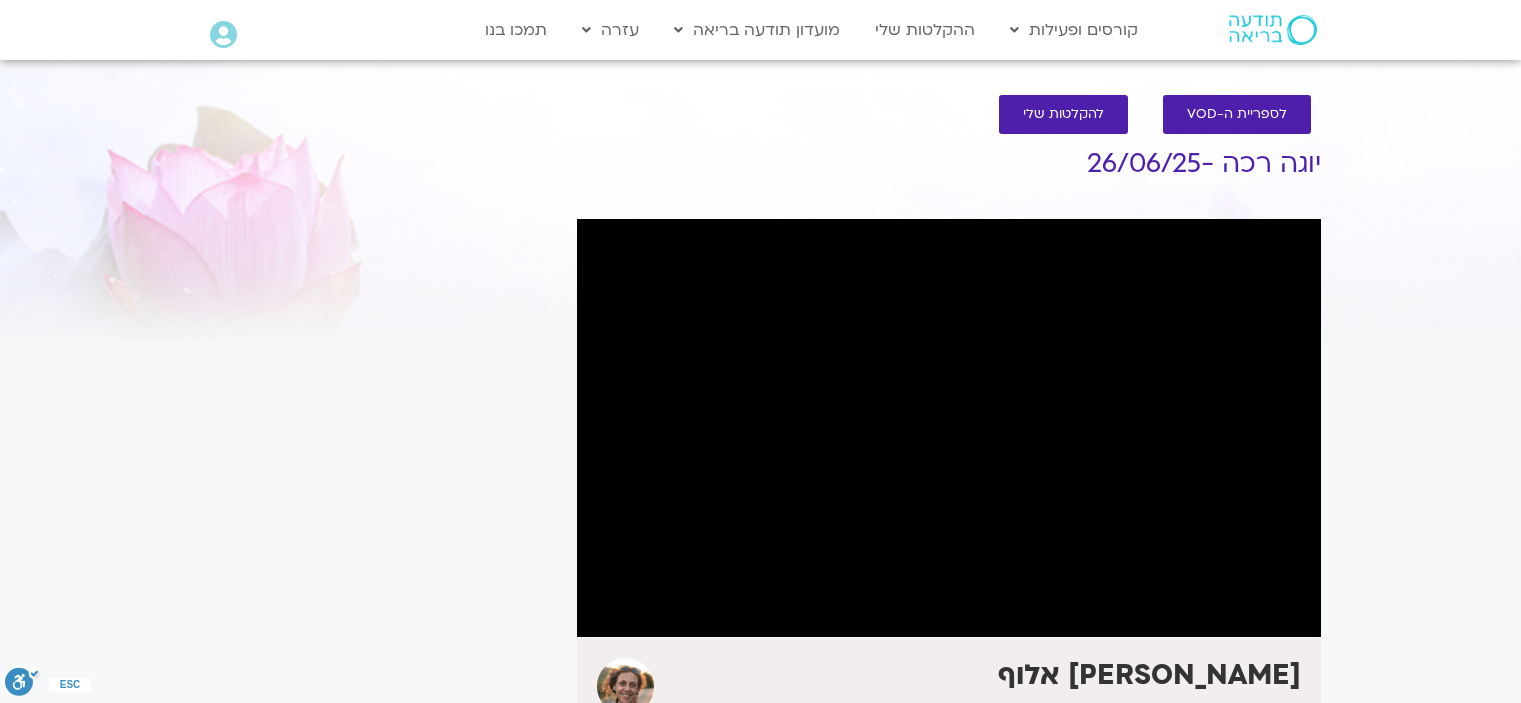 scroll, scrollTop: 0, scrollLeft: 0, axis: both 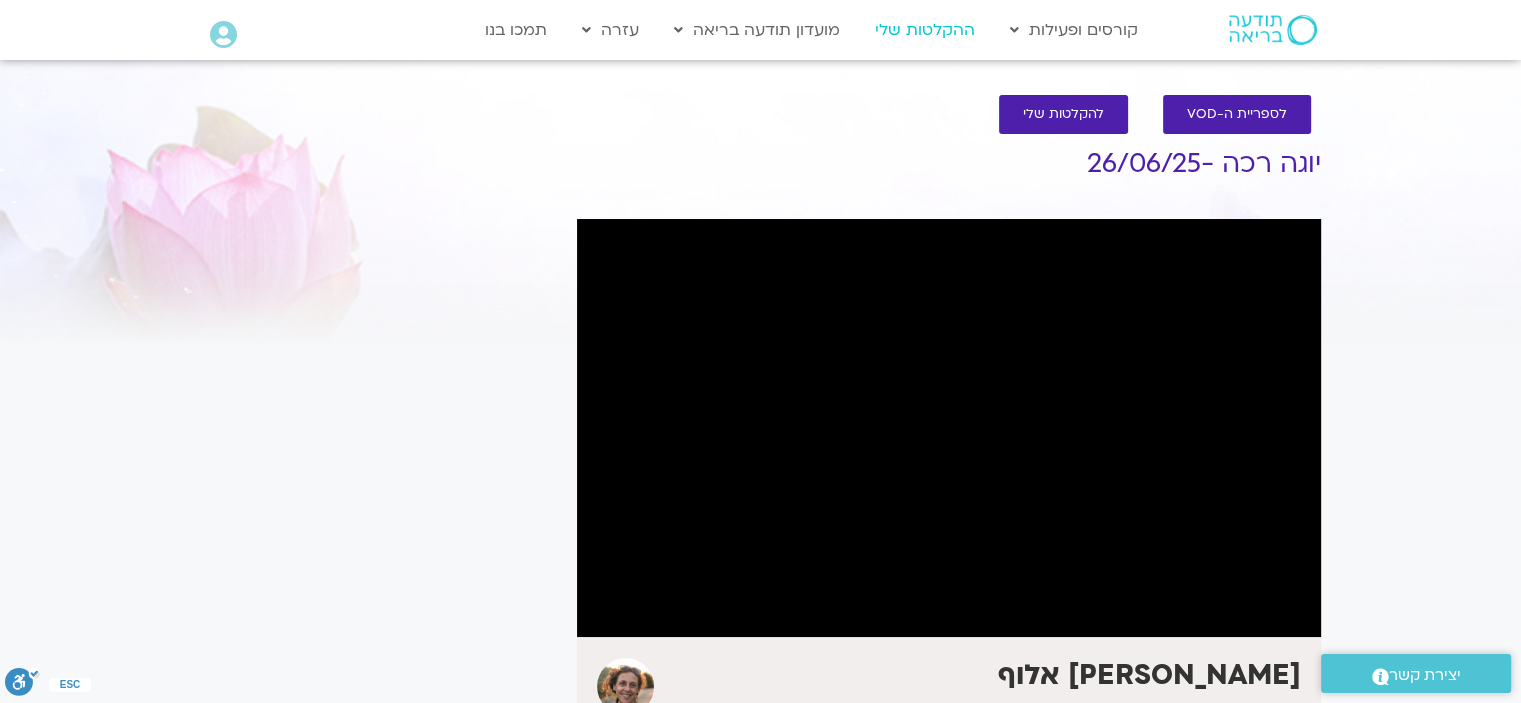 click on "ההקלטות שלי" at bounding box center [925, 30] 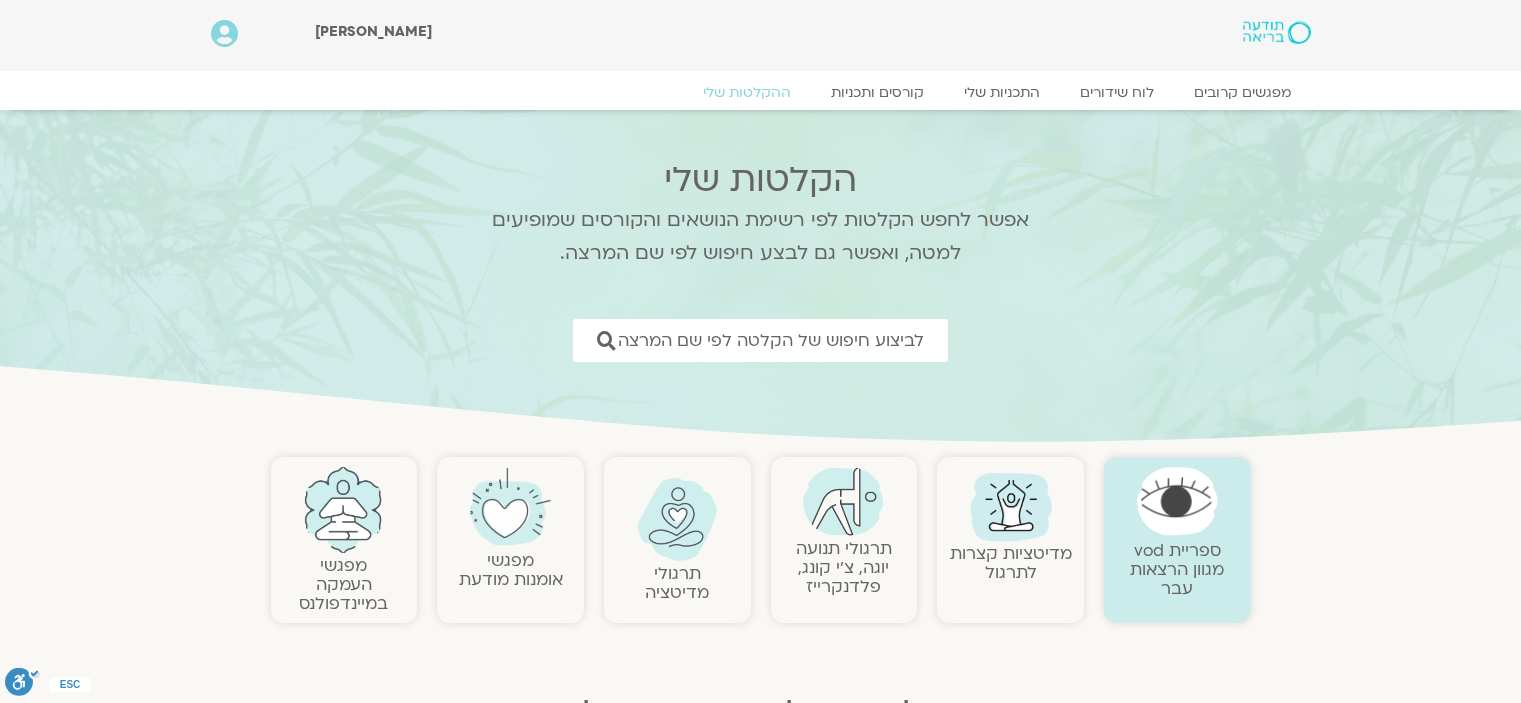 scroll, scrollTop: 0, scrollLeft: 0, axis: both 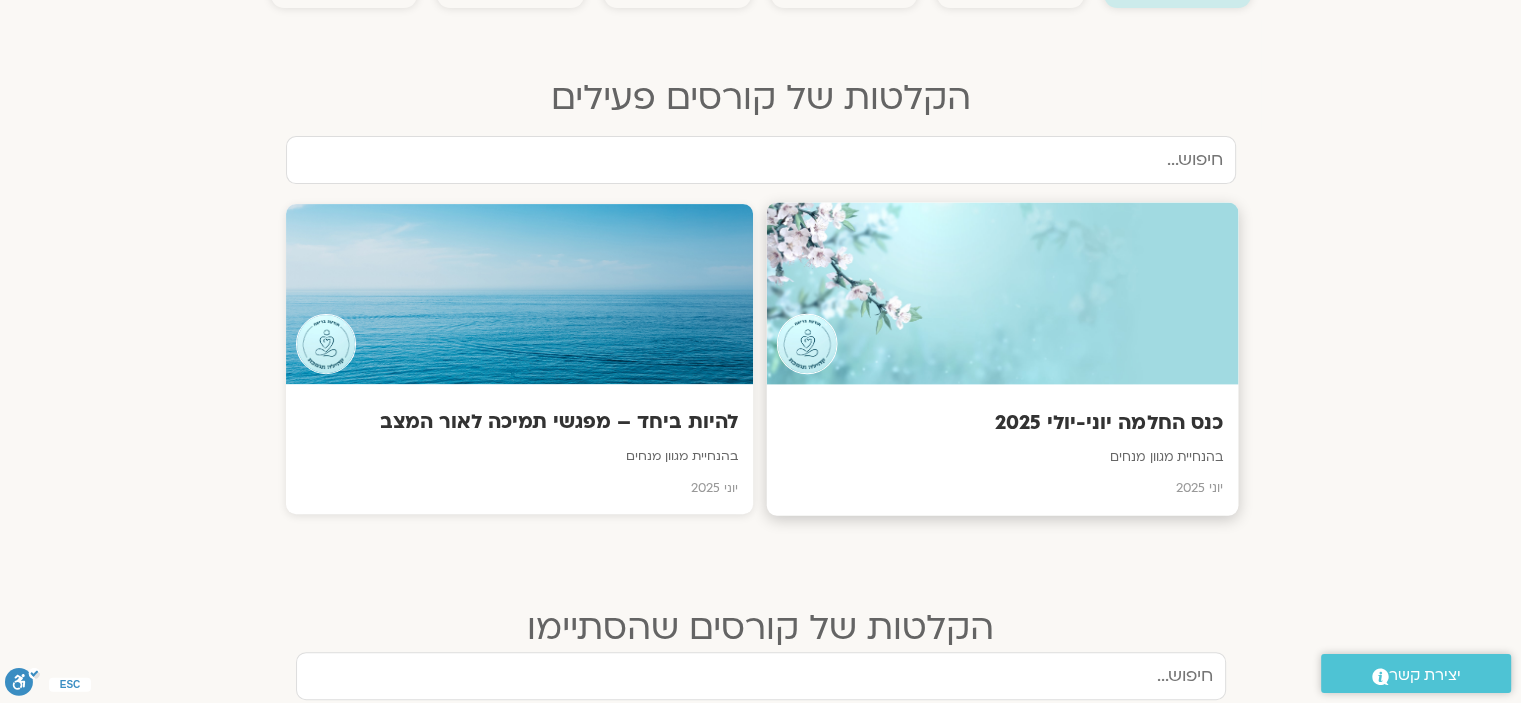 click at bounding box center [1002, 293] 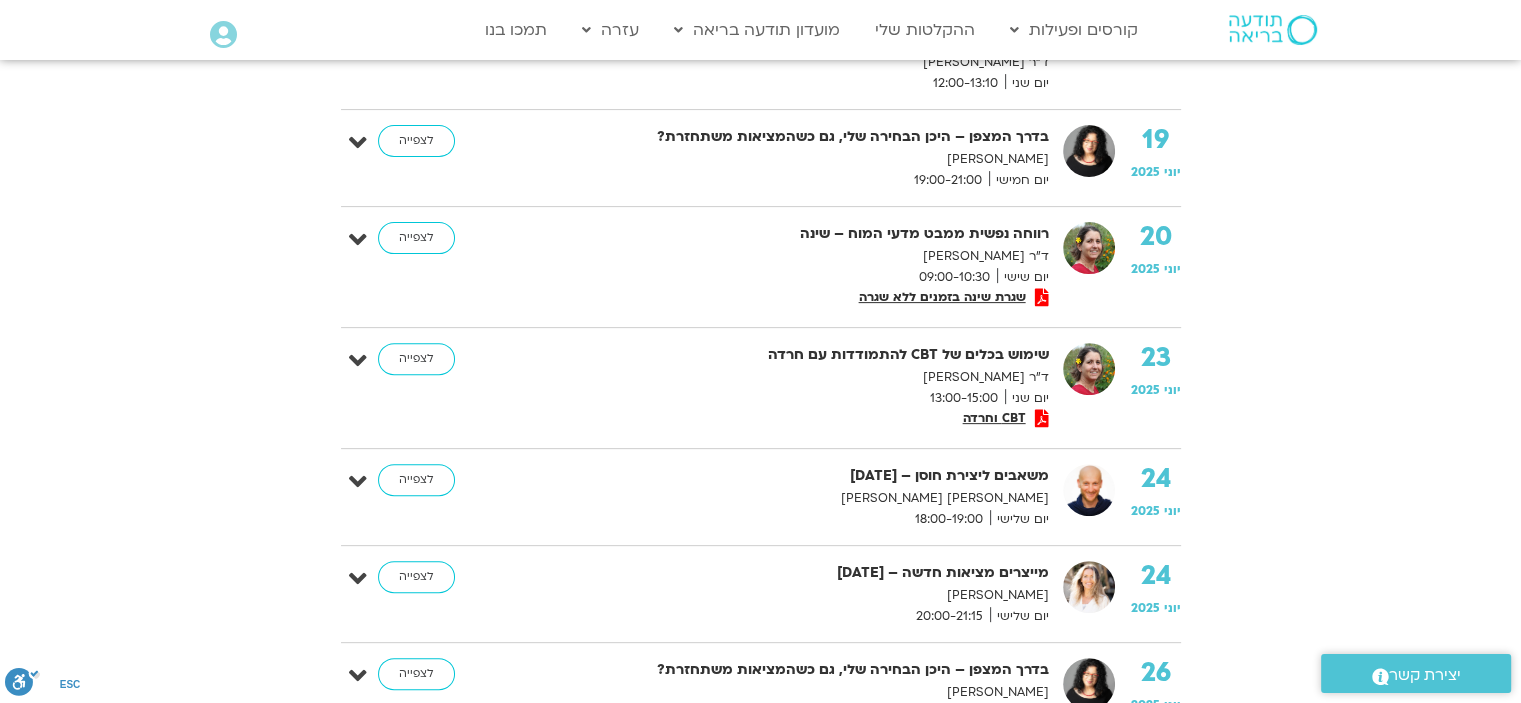 scroll, scrollTop: 1899, scrollLeft: 0, axis: vertical 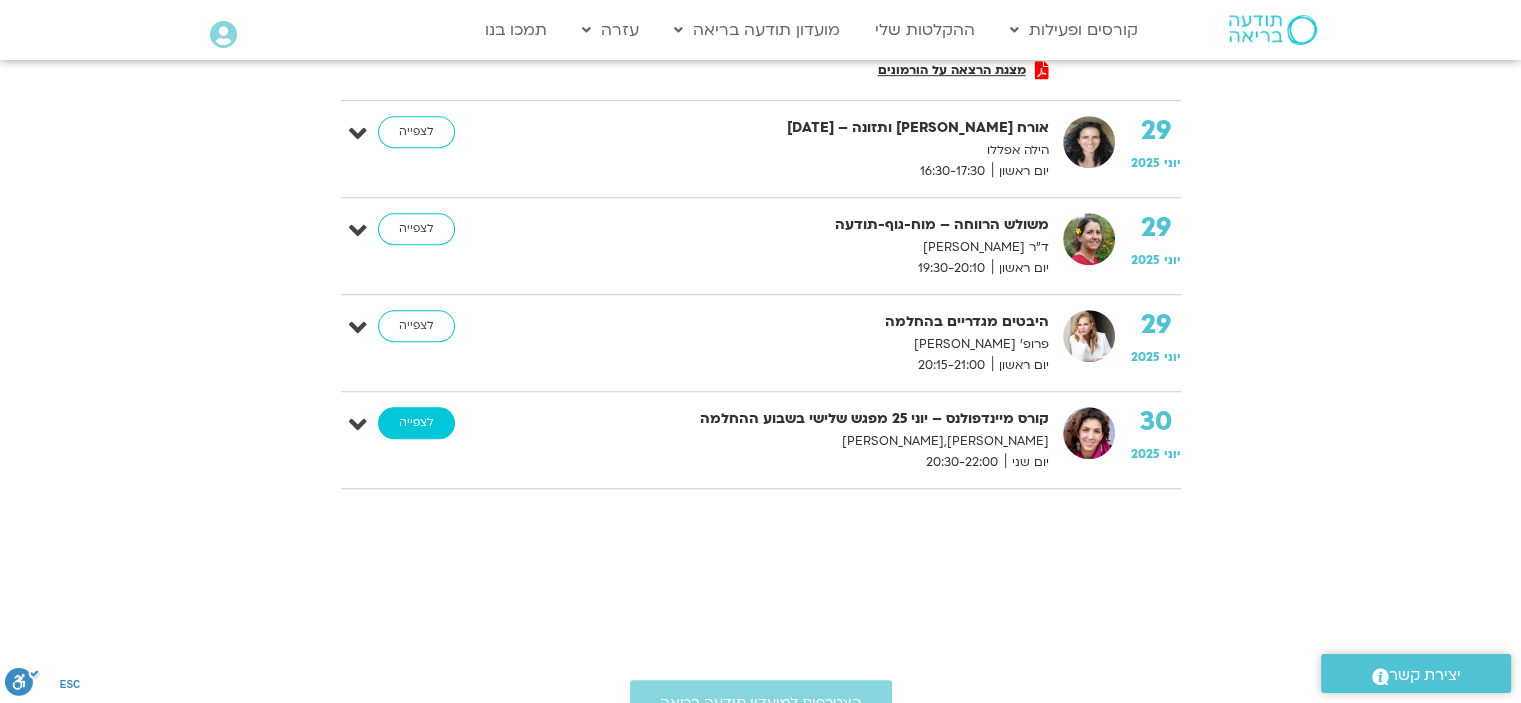 click on "לצפייה" at bounding box center (416, 423) 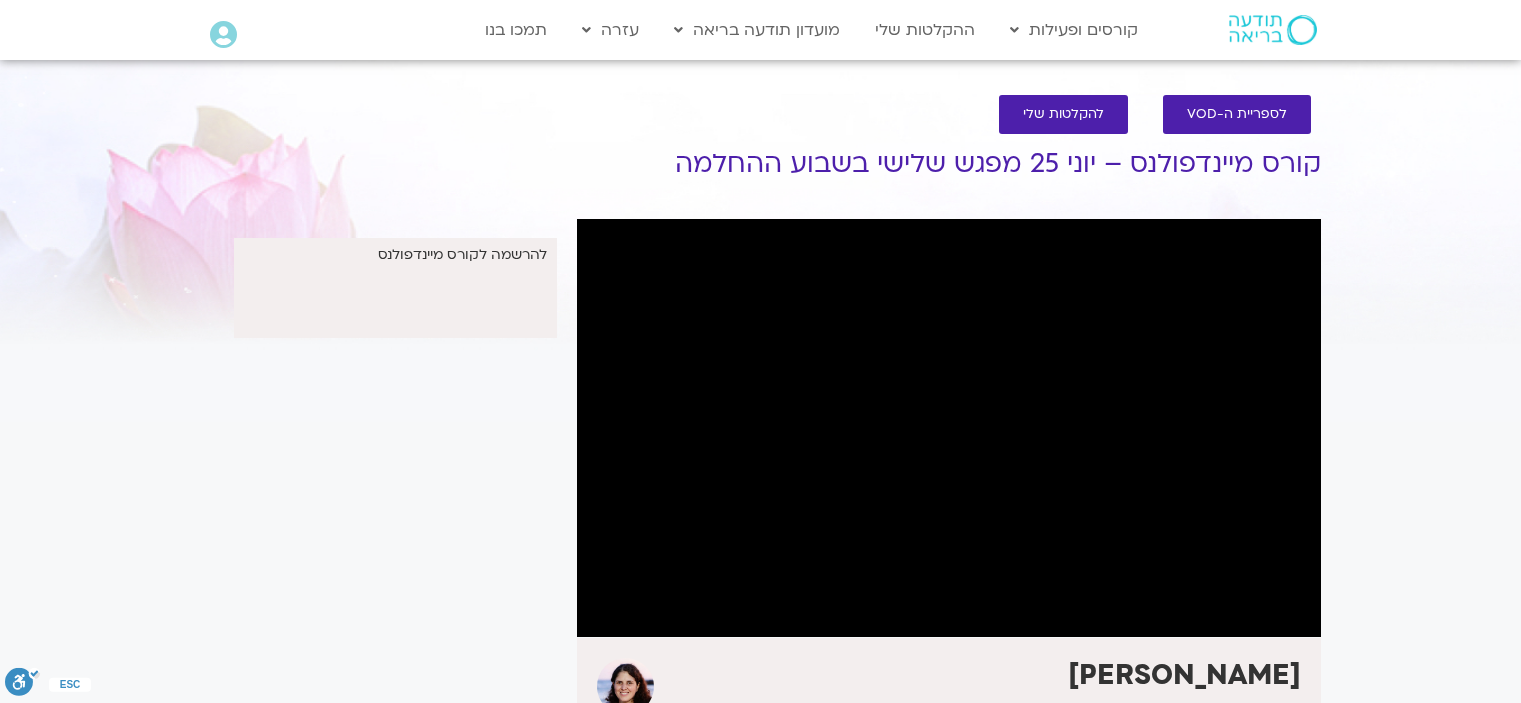 scroll, scrollTop: 0, scrollLeft: 0, axis: both 